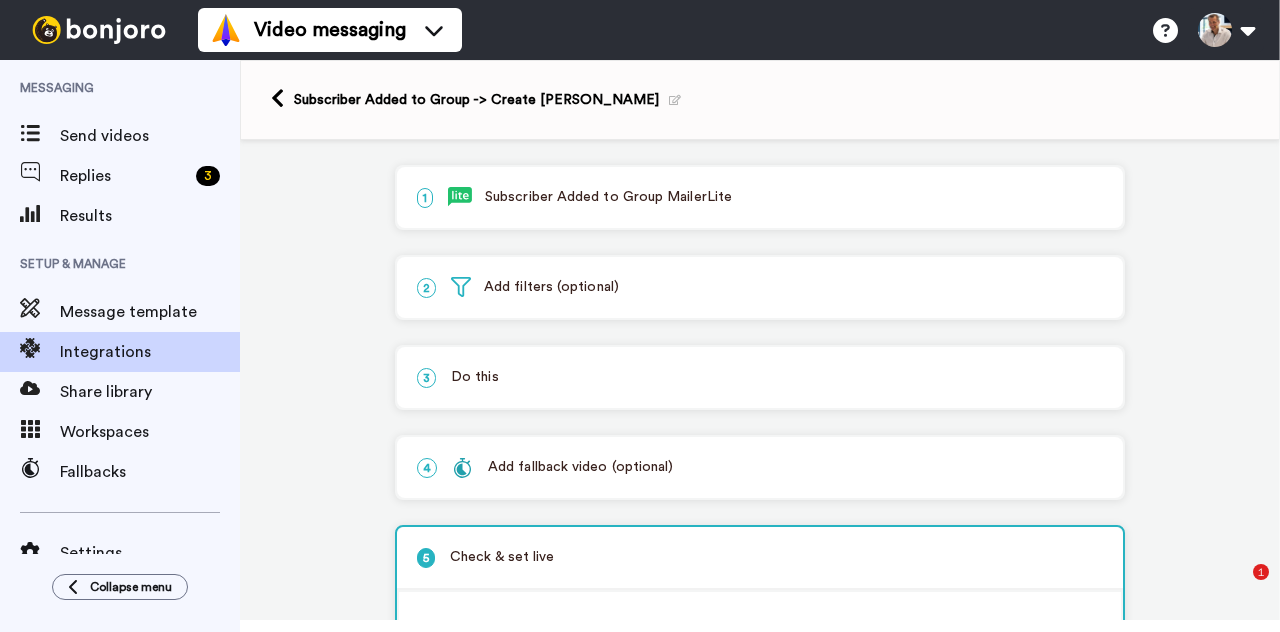 scroll, scrollTop: 0, scrollLeft: 0, axis: both 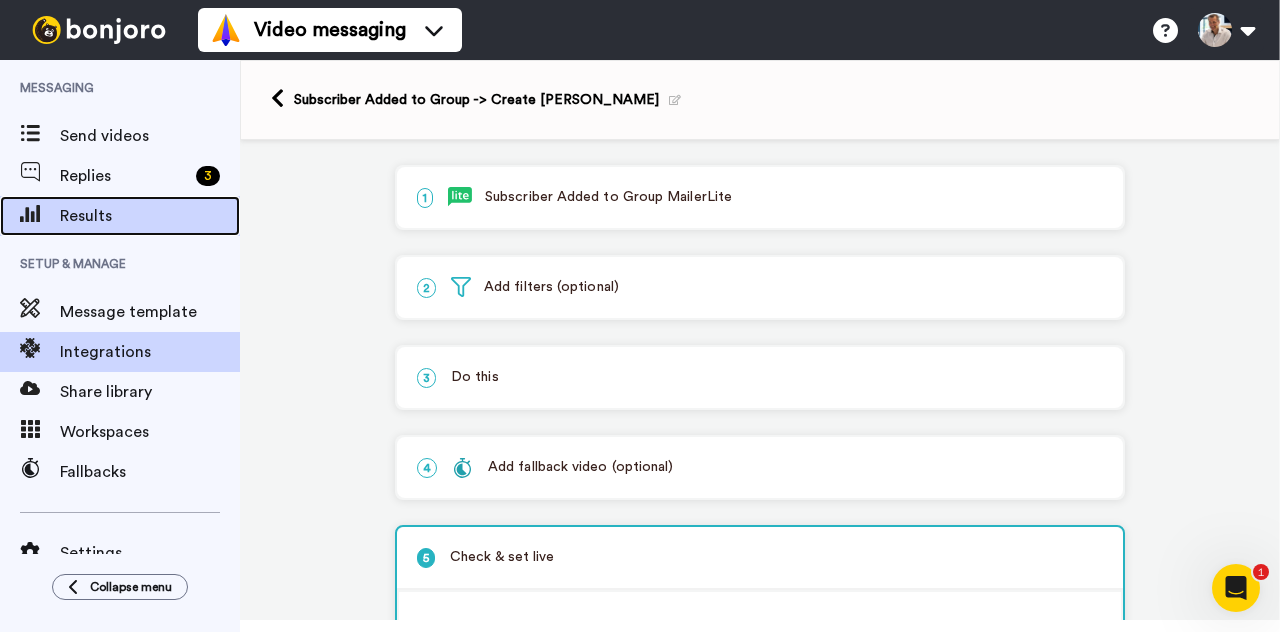 click on "Results" at bounding box center (150, 216) 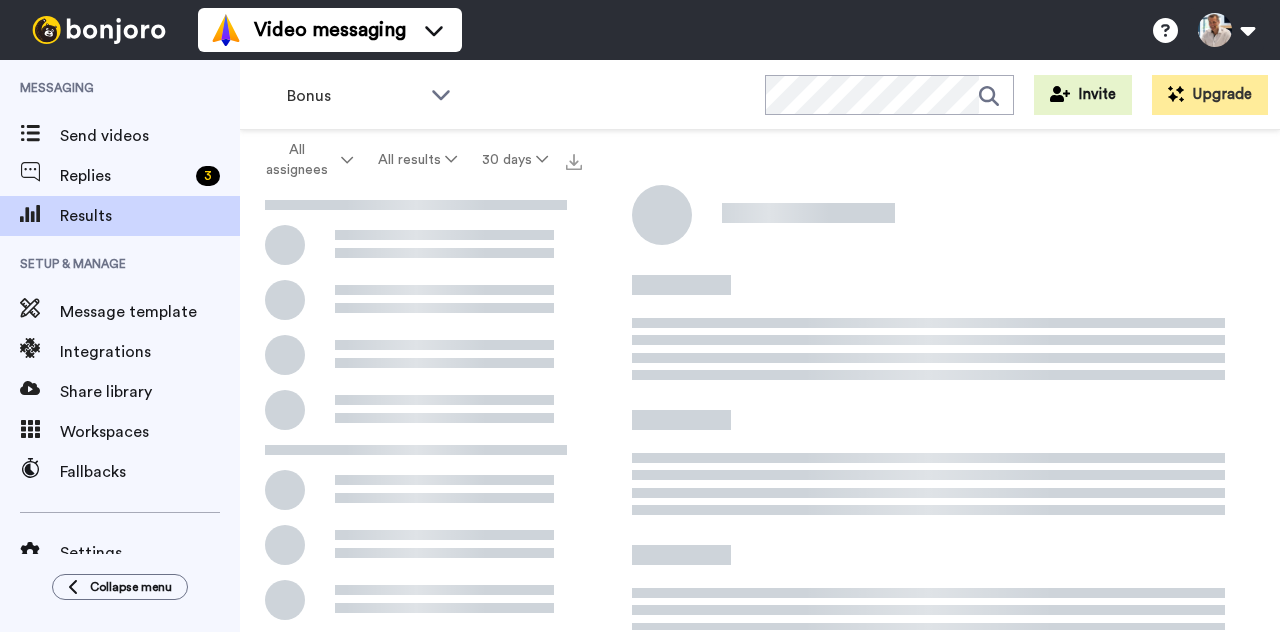 scroll, scrollTop: 0, scrollLeft: 0, axis: both 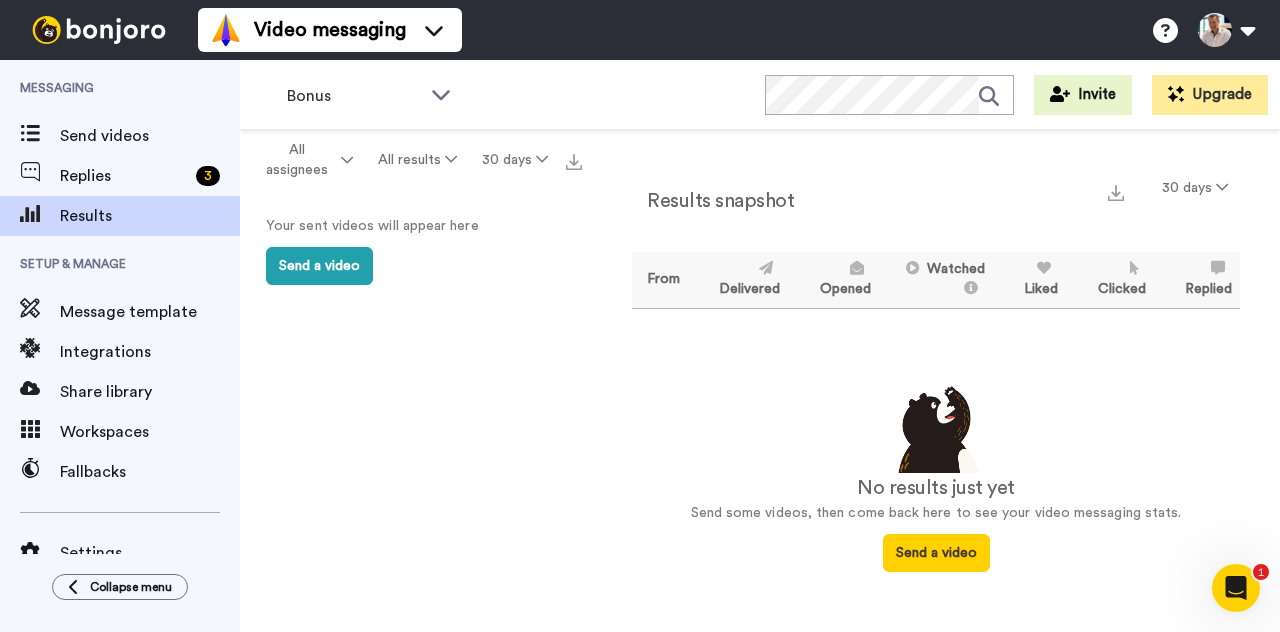 click 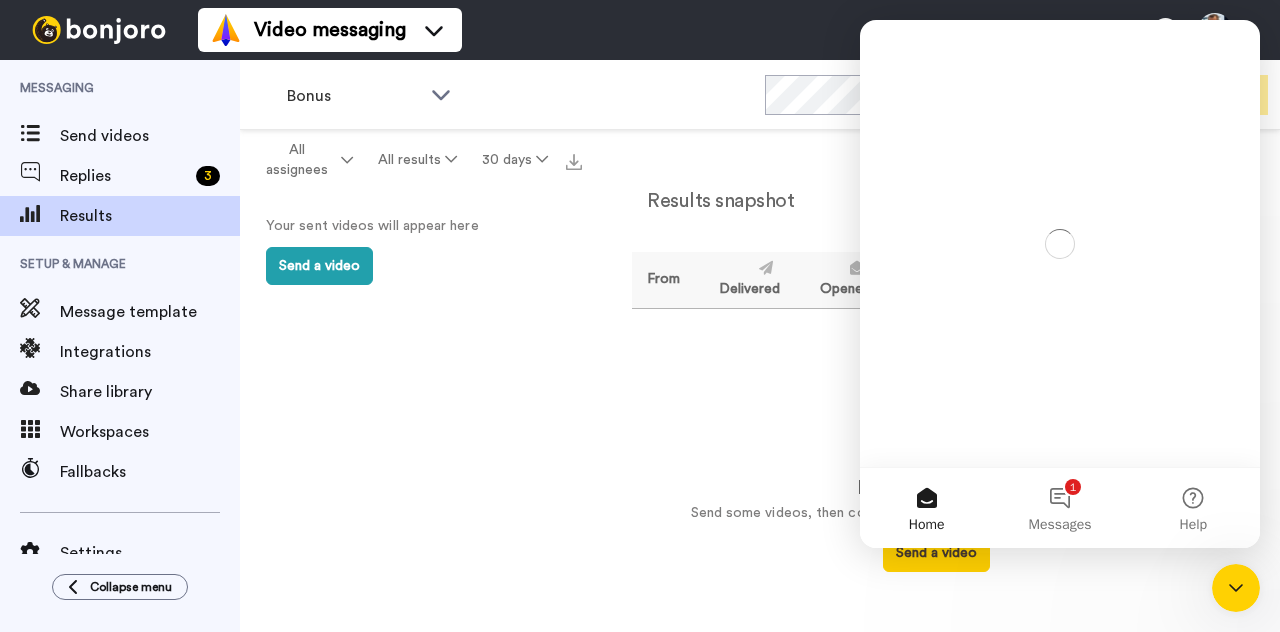 scroll, scrollTop: 0, scrollLeft: 0, axis: both 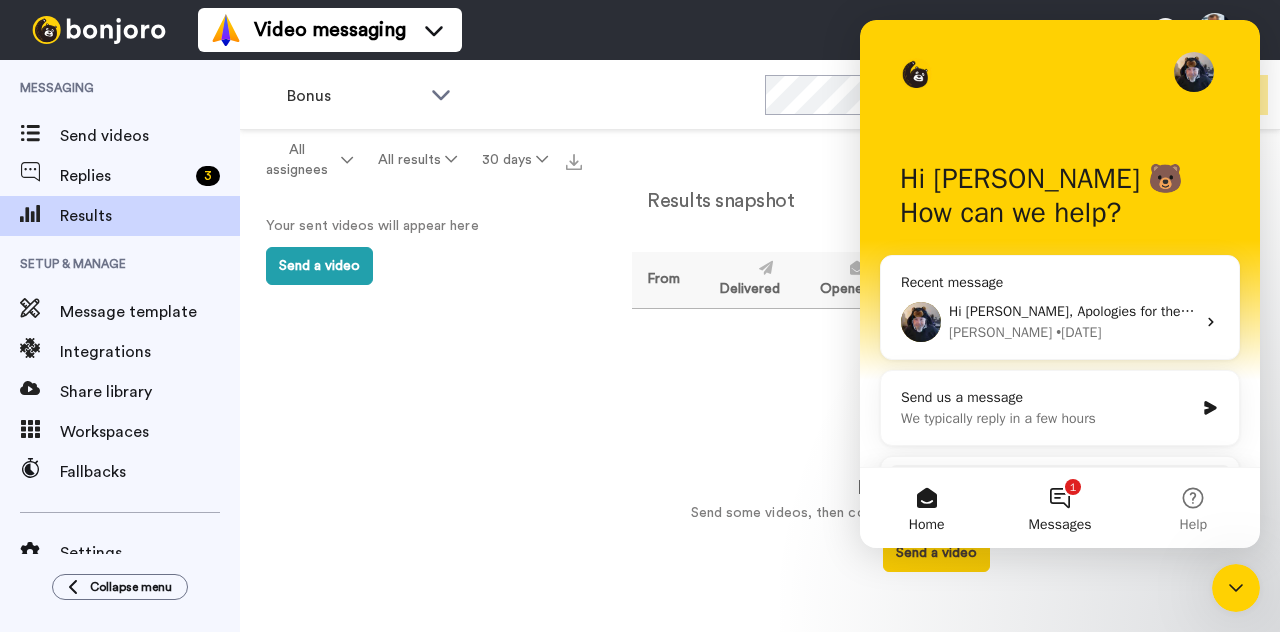 click on "1 Messages" at bounding box center [1059, 508] 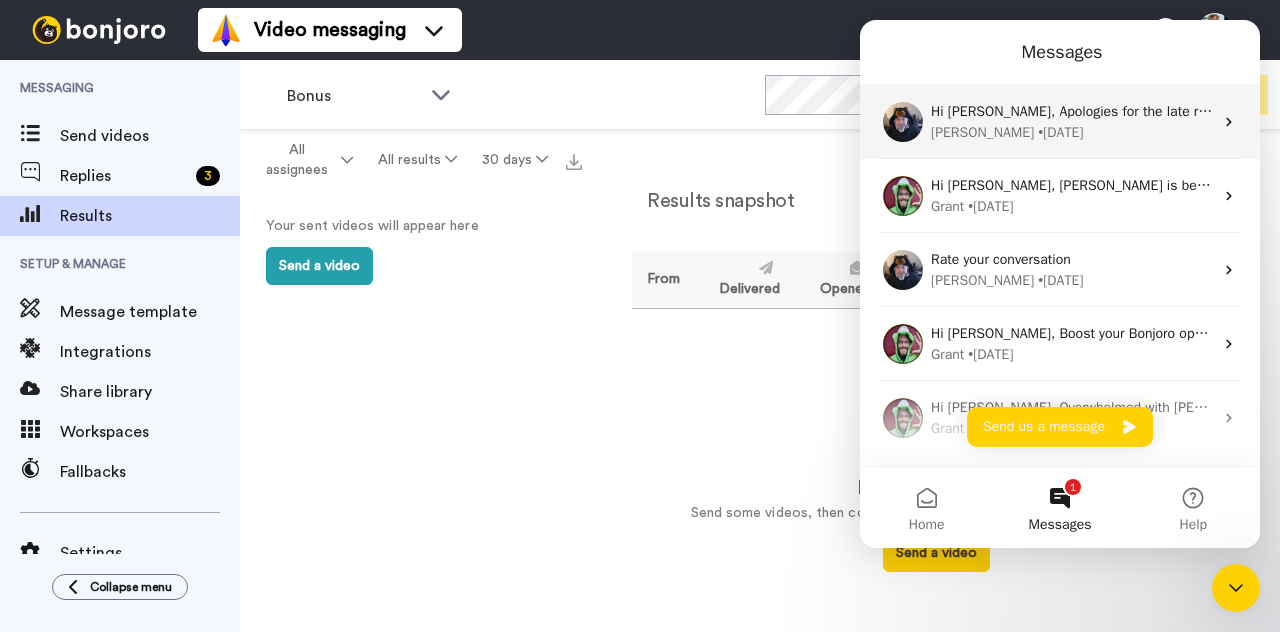 click on "Hi Darren, Apologies for the late reply. Getting good results from my experience has always been a little trial and error. You need to find that spot that works well. I can give you a link to book a call with one of our guys. They can also help you with some advice on improving the open and view rates. Let me know, and I will send the link over." at bounding box center [2003, 111] 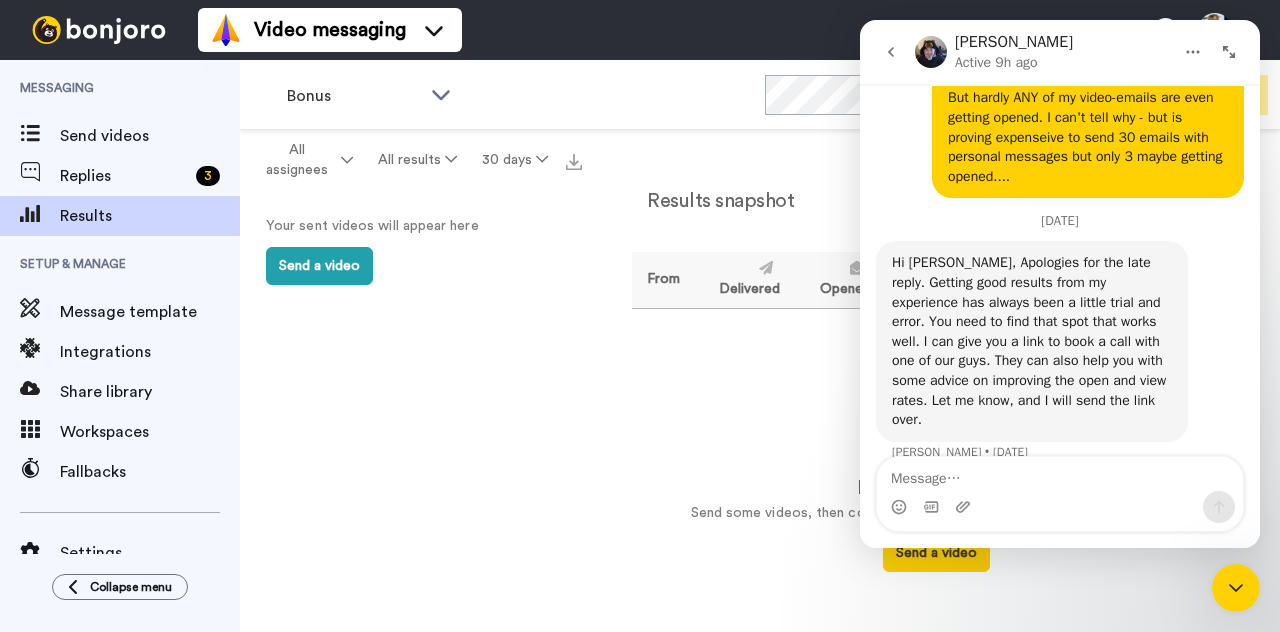 scroll, scrollTop: 1465, scrollLeft: 0, axis: vertical 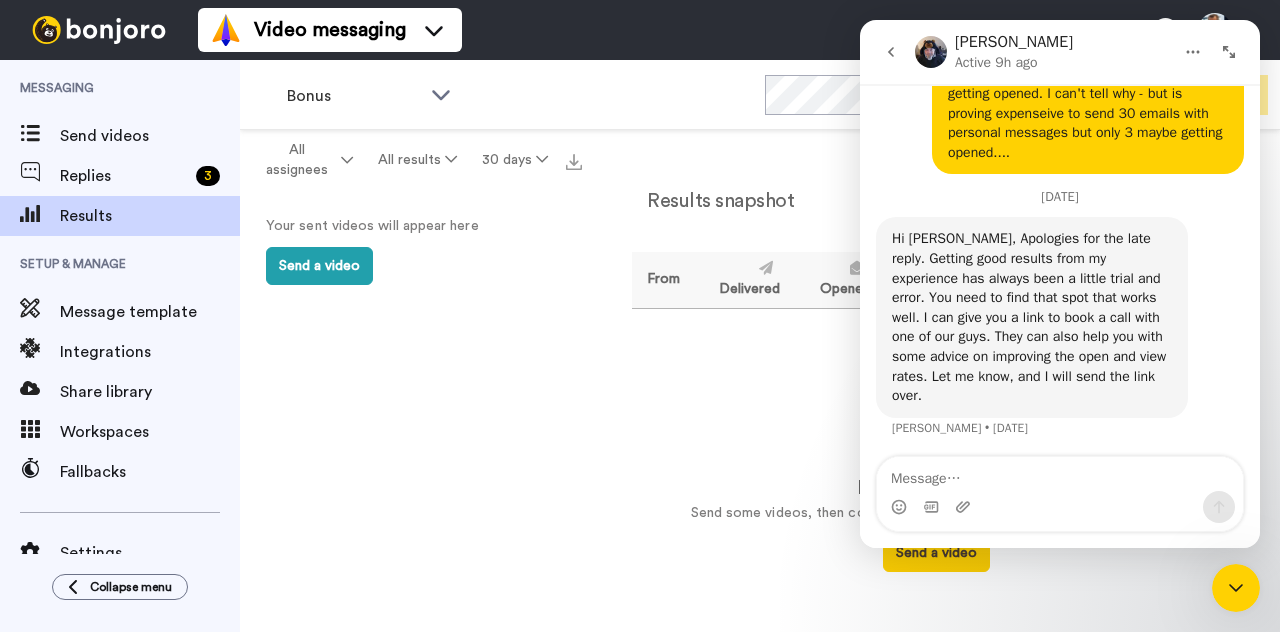 click 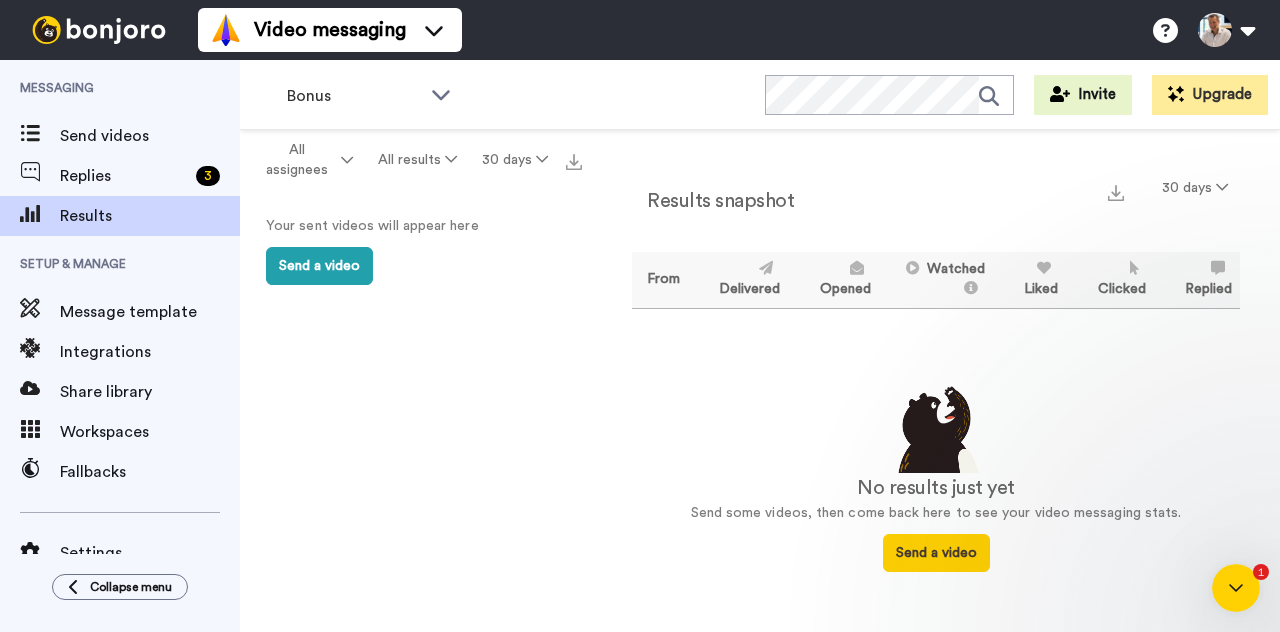 scroll, scrollTop: 0, scrollLeft: 0, axis: both 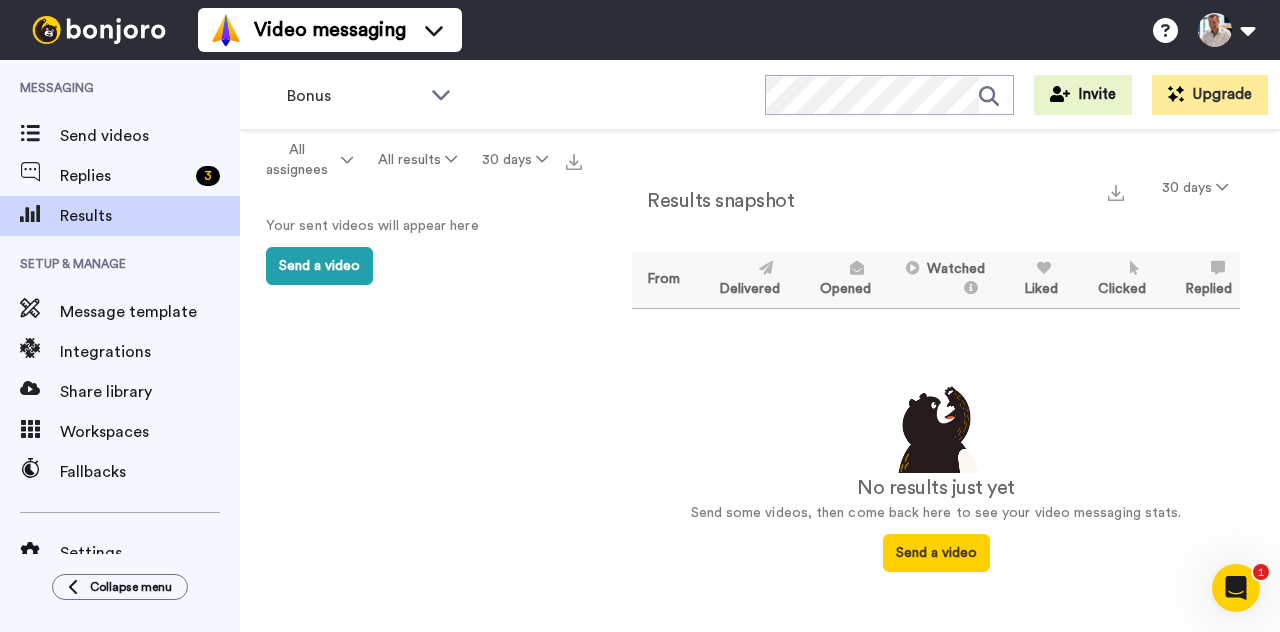 click on "All assignees   All results   30 days   Your sent videos will appear here Send a video" at bounding box center (416, 416) 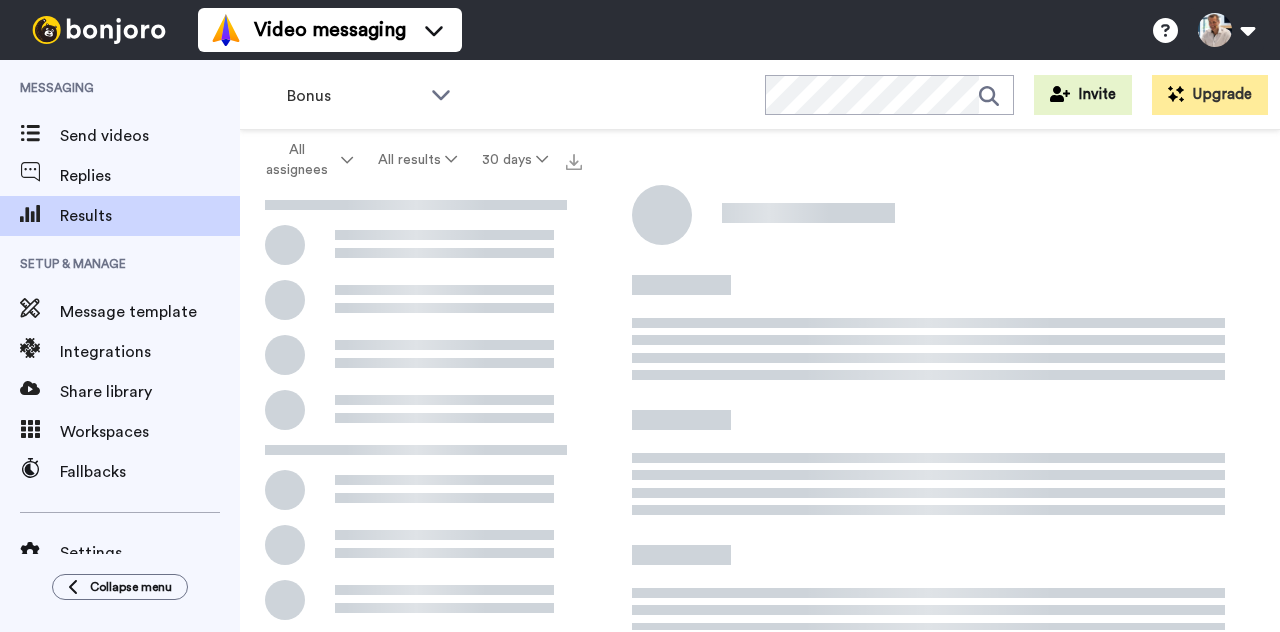 scroll, scrollTop: 0, scrollLeft: 0, axis: both 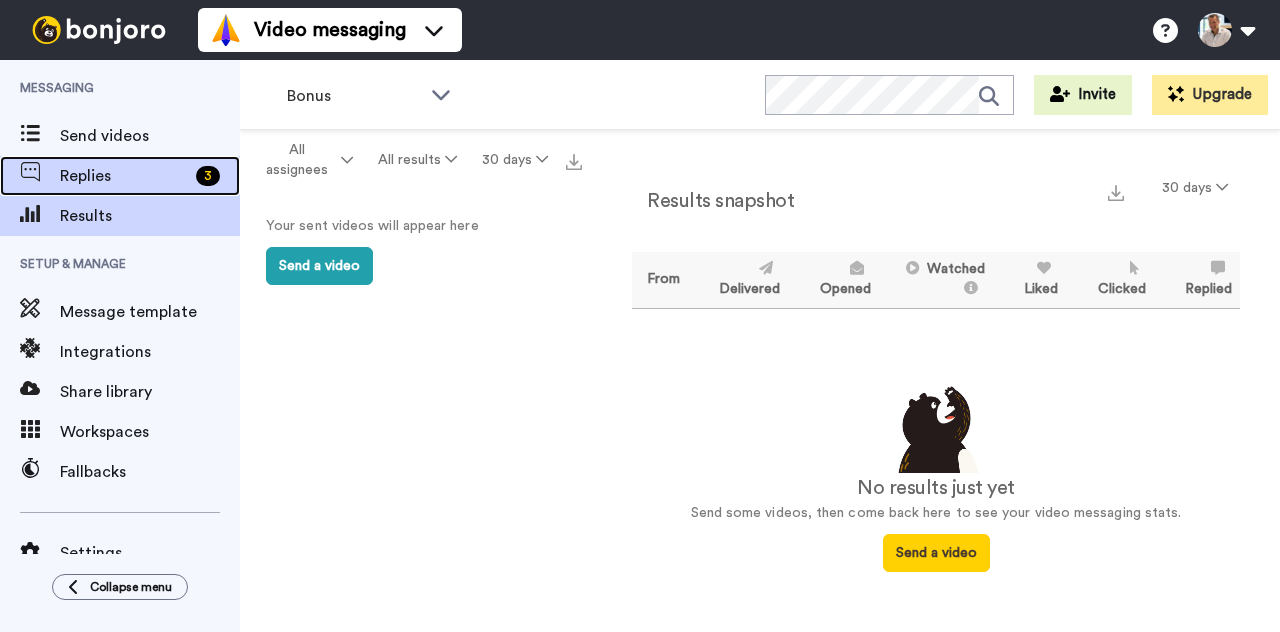 click on "Replies" at bounding box center [124, 176] 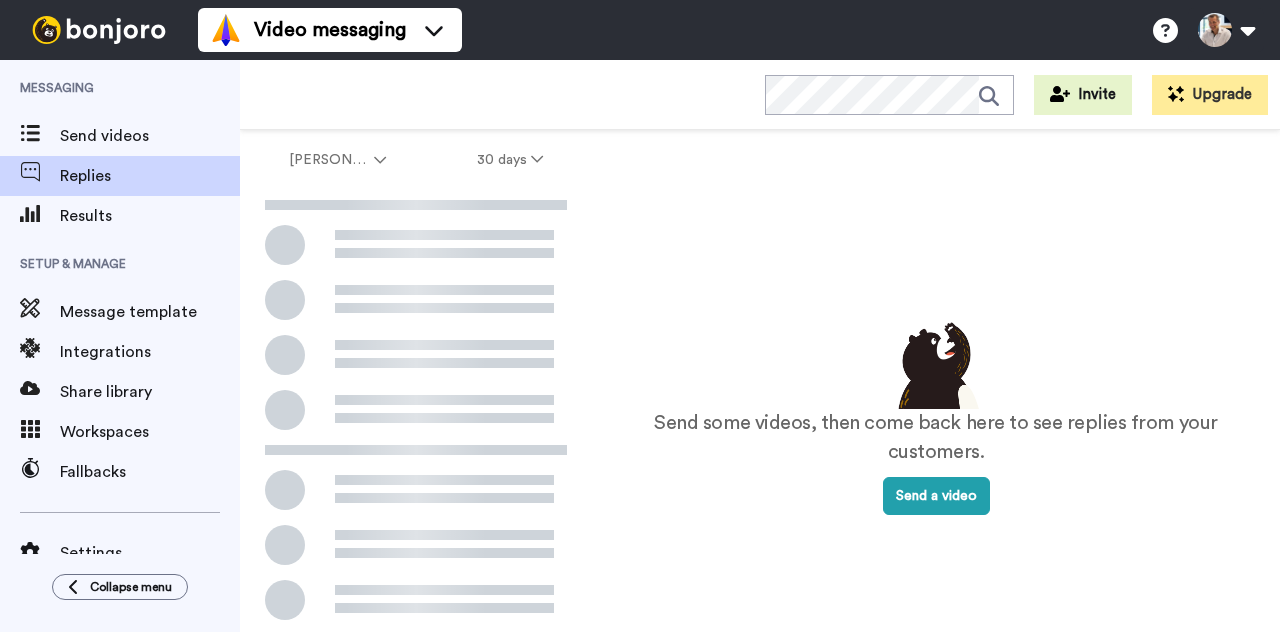 scroll, scrollTop: 0, scrollLeft: 0, axis: both 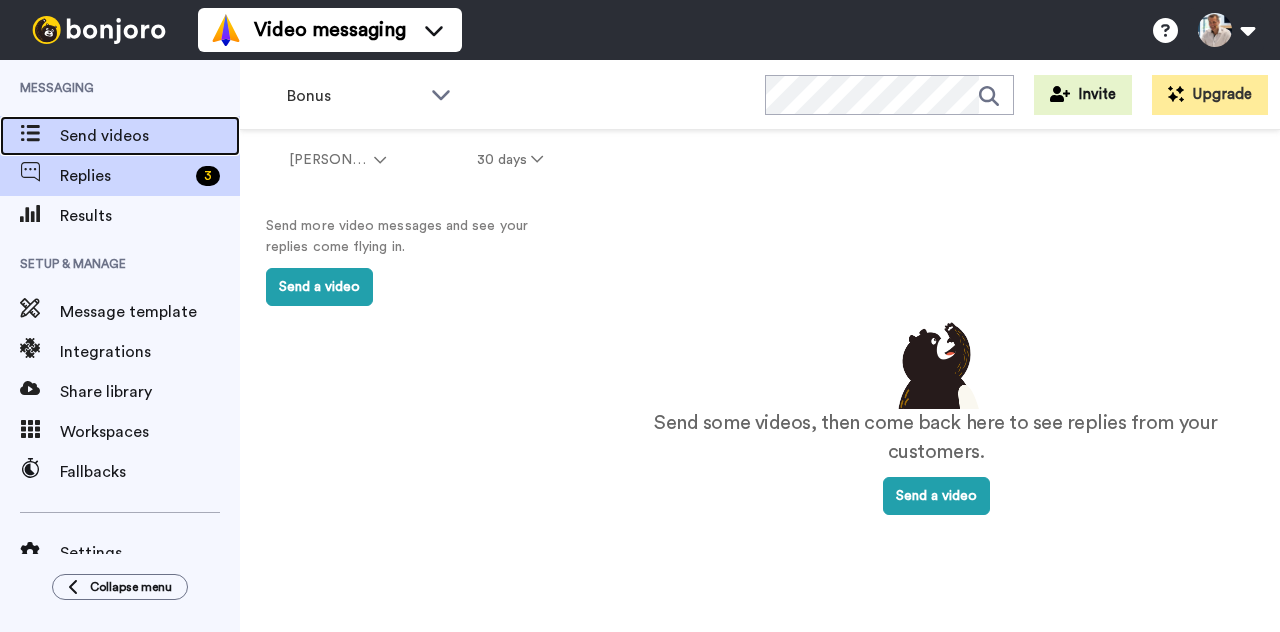 click on "Send videos" at bounding box center [150, 136] 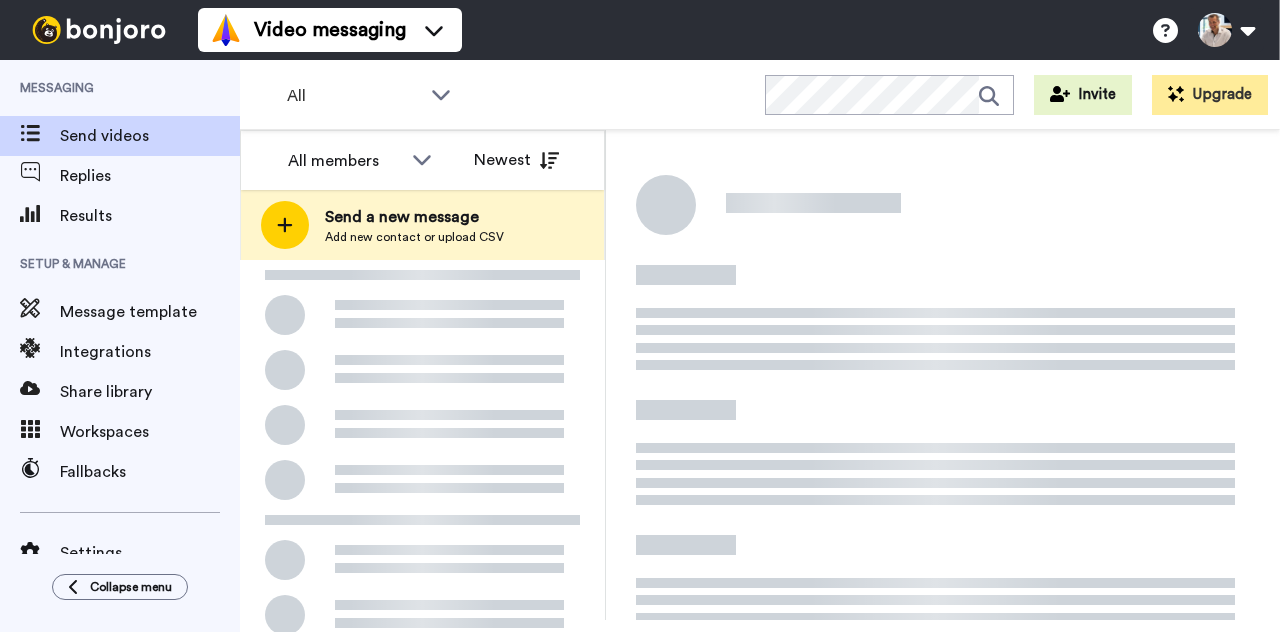 scroll, scrollTop: 0, scrollLeft: 0, axis: both 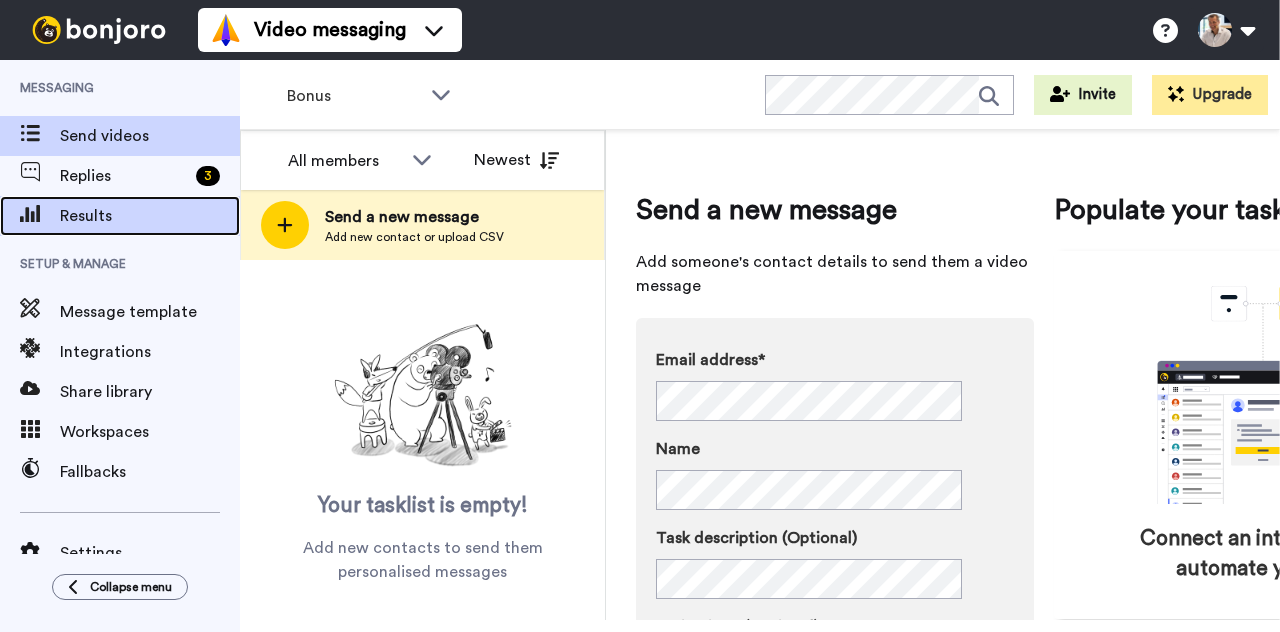 click on "Results" at bounding box center [150, 216] 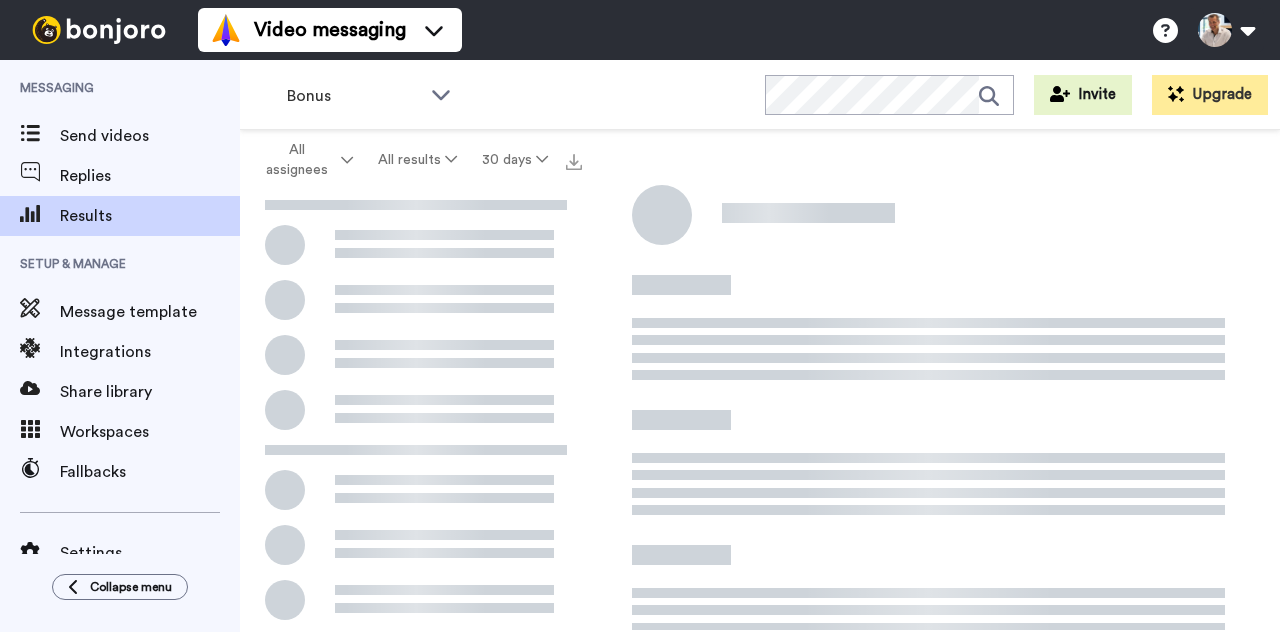 scroll, scrollTop: 0, scrollLeft: 0, axis: both 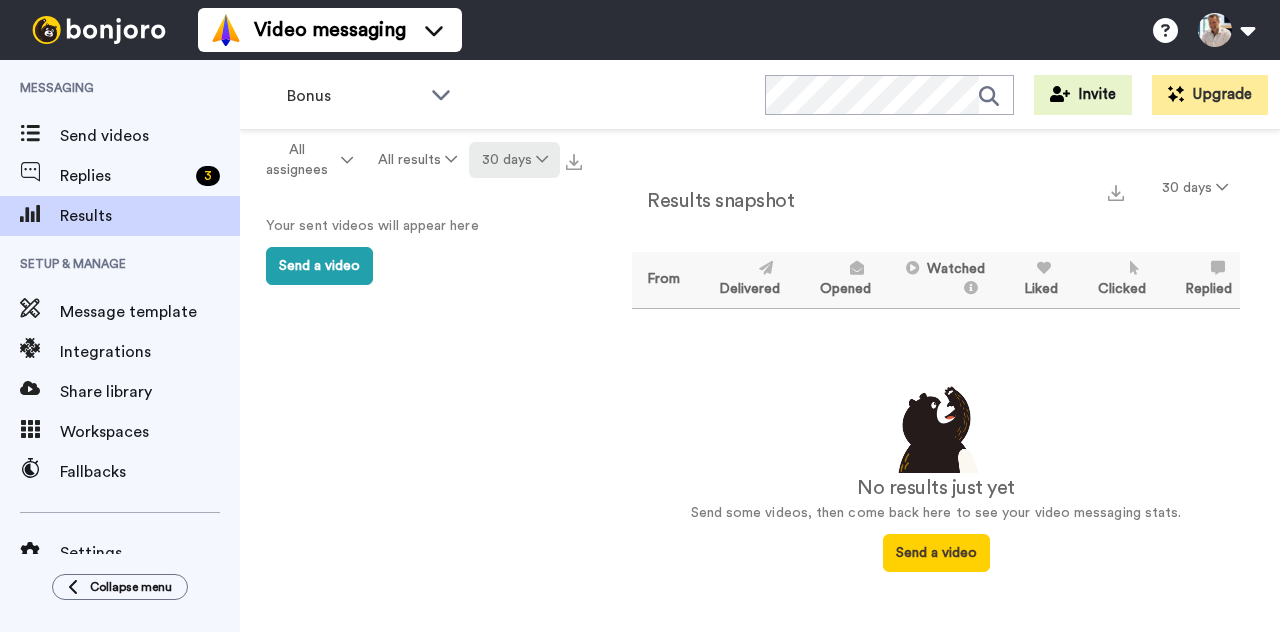 click on "30 days" at bounding box center [514, 160] 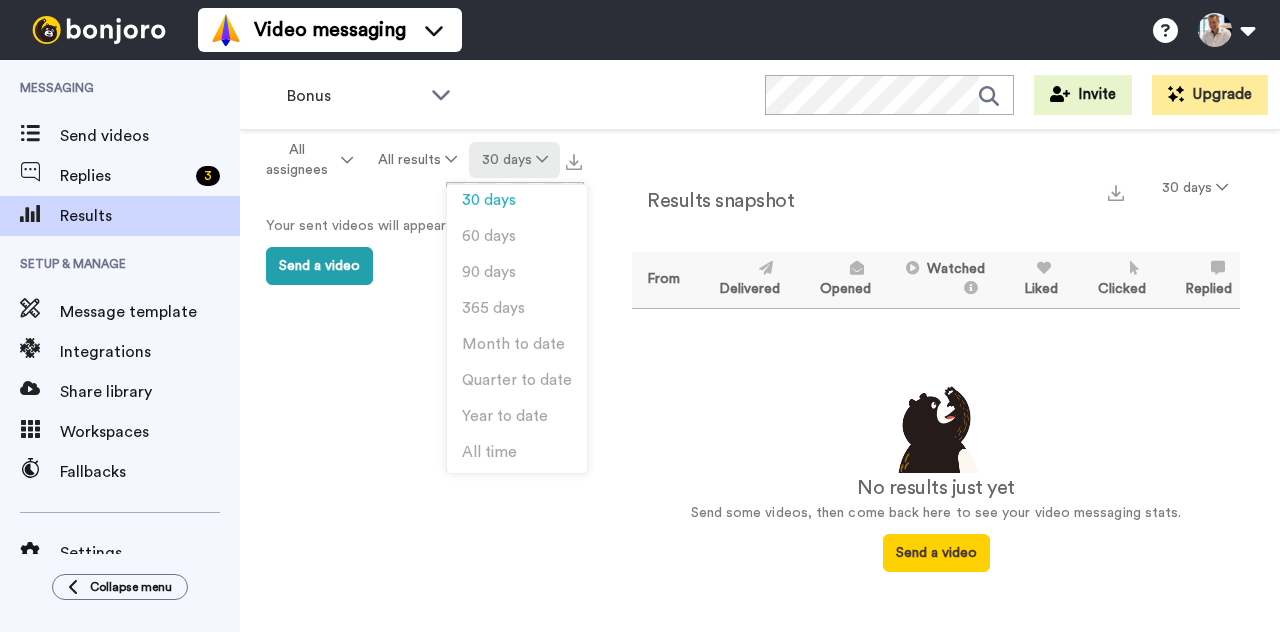 click on "30 days" at bounding box center [514, 160] 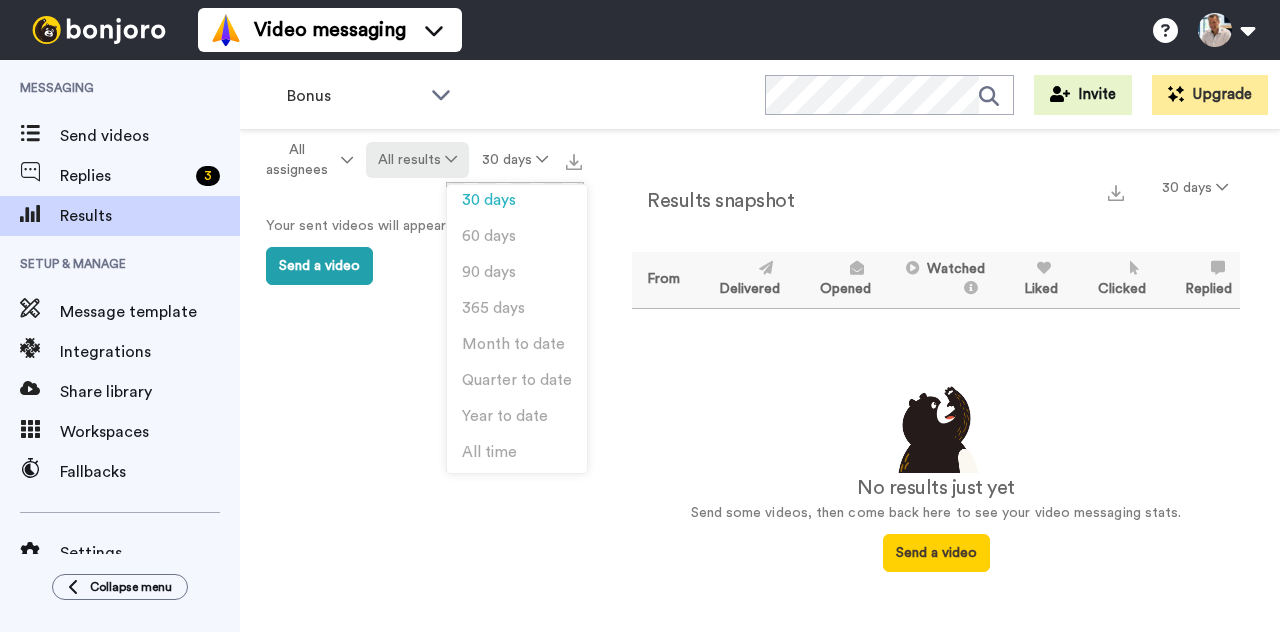 click at bounding box center (451, 159) 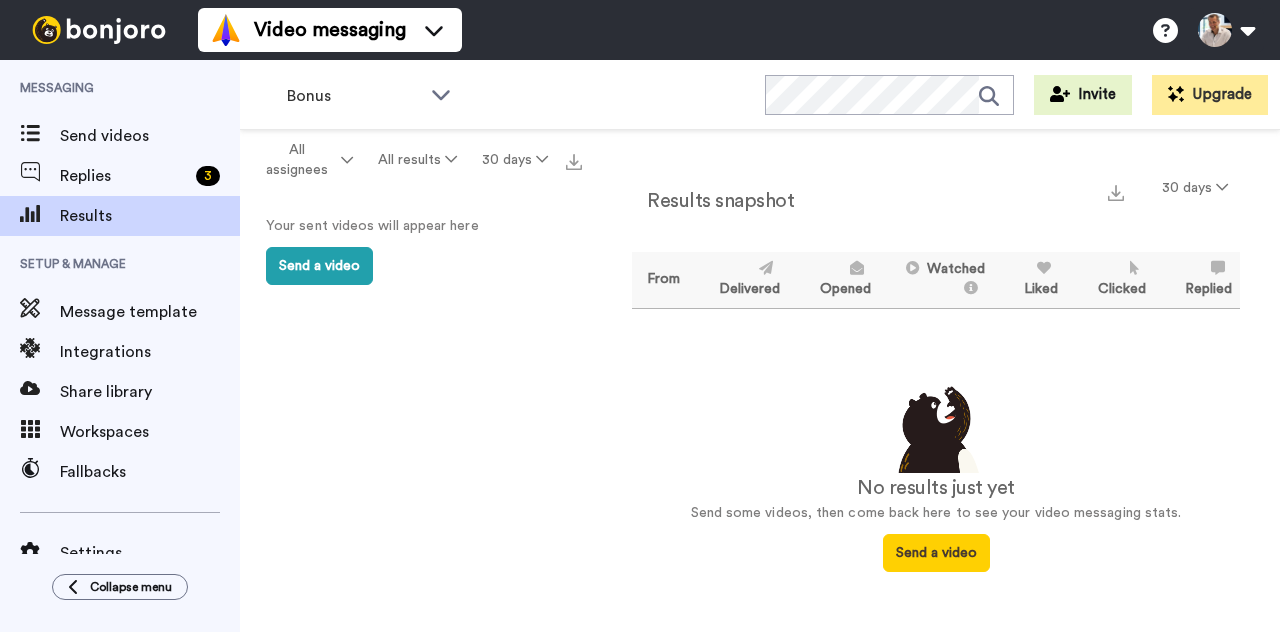 click on "Your sent videos will appear here Send a video" at bounding box center (416, 250) 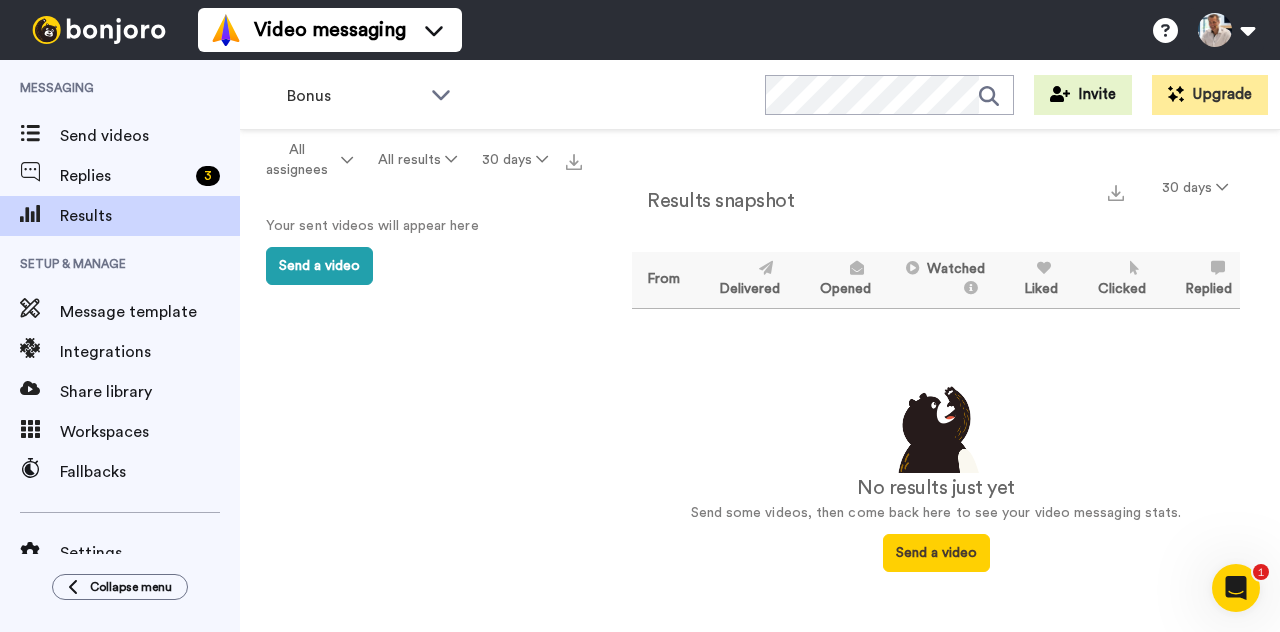 scroll, scrollTop: 0, scrollLeft: 0, axis: both 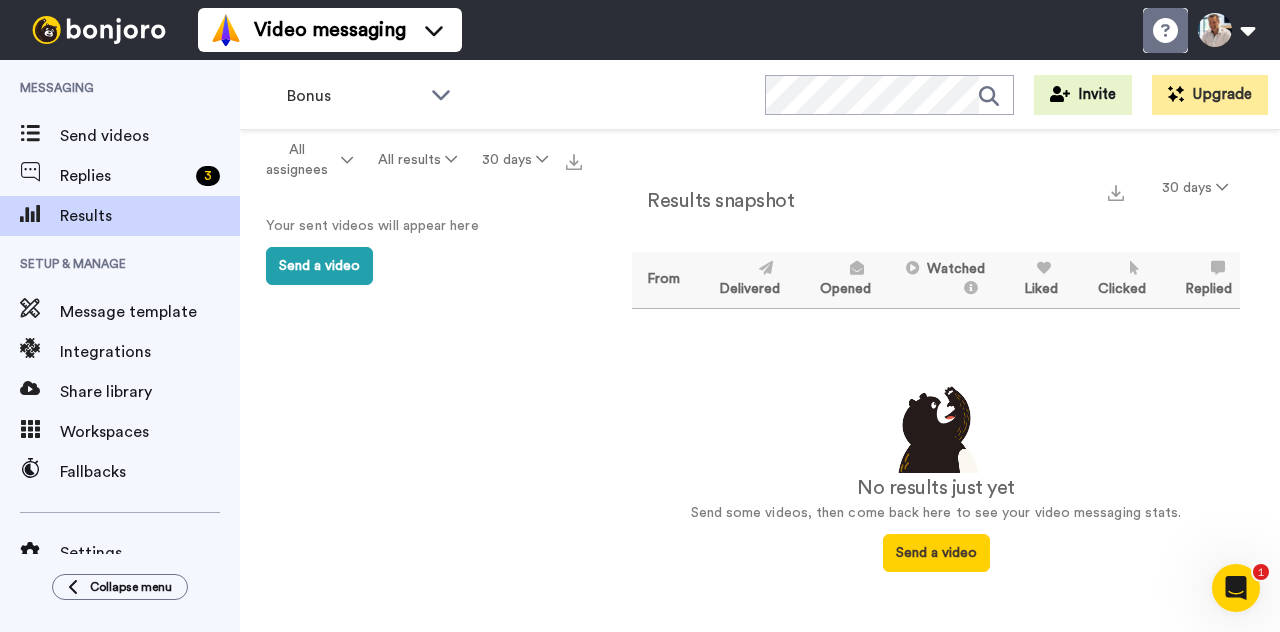click 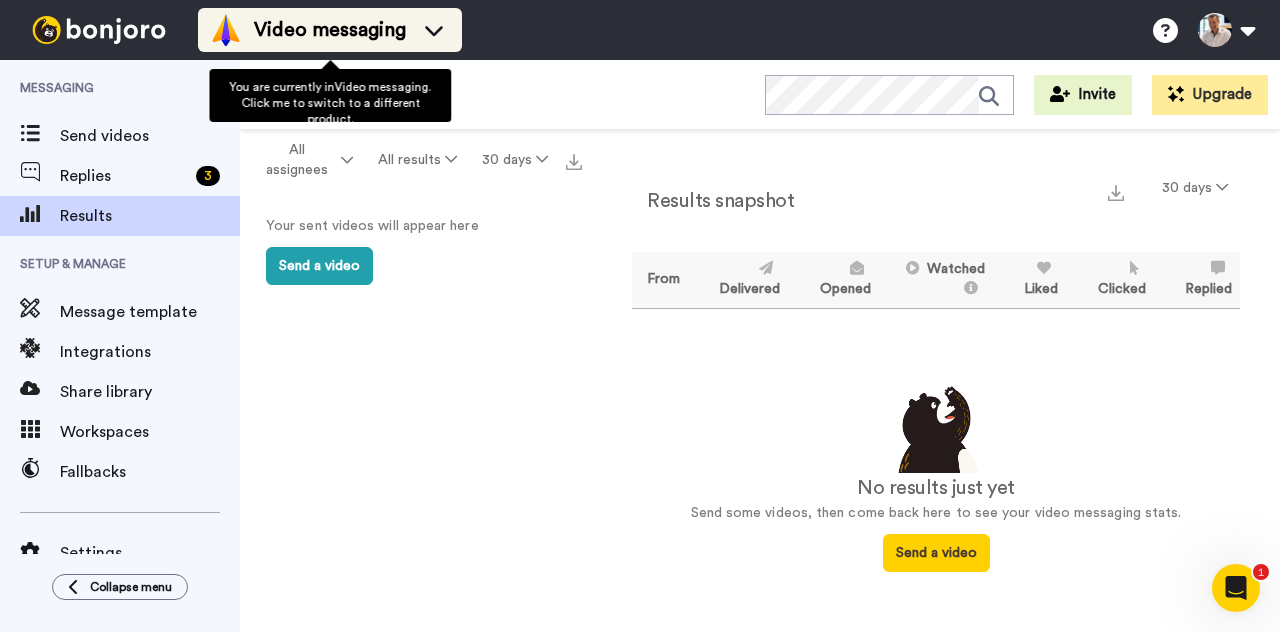 click on "Video messaging" at bounding box center (330, 30) 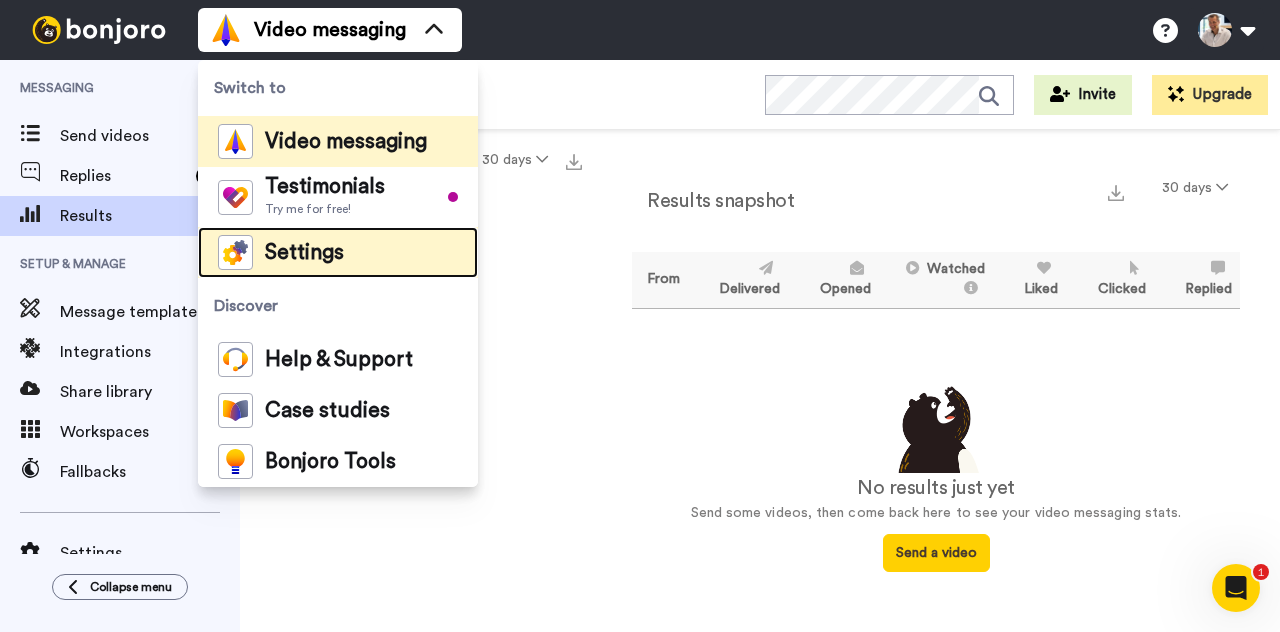 click on "Settings" at bounding box center [304, 253] 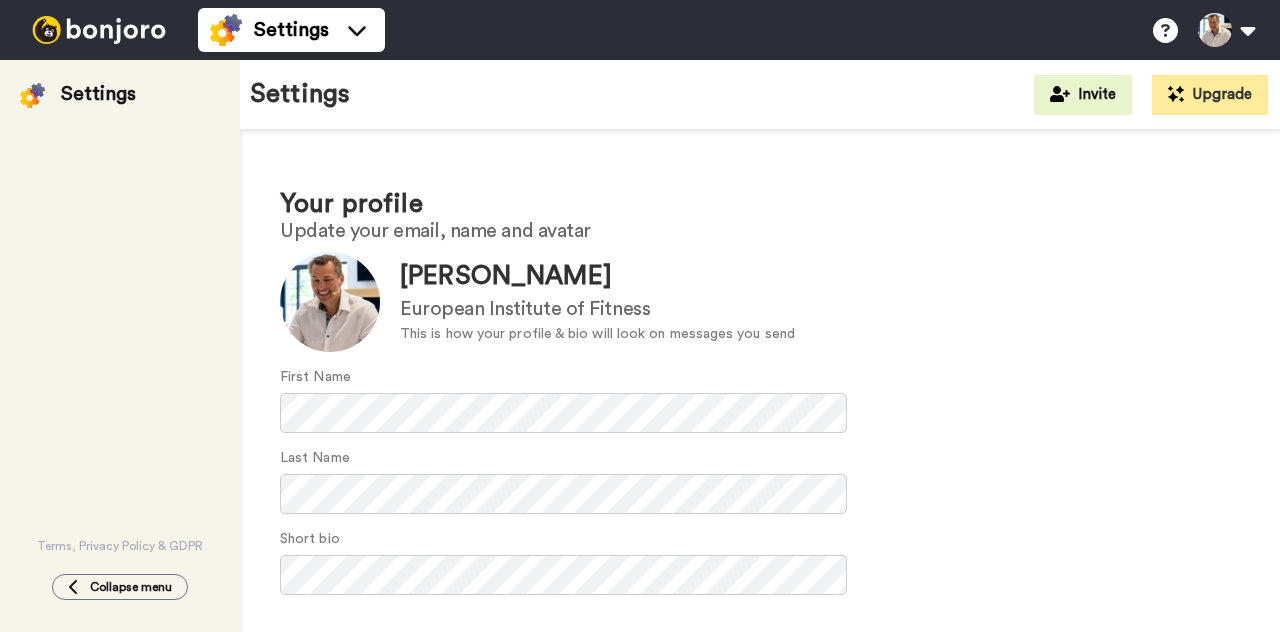 scroll, scrollTop: 0, scrollLeft: 0, axis: both 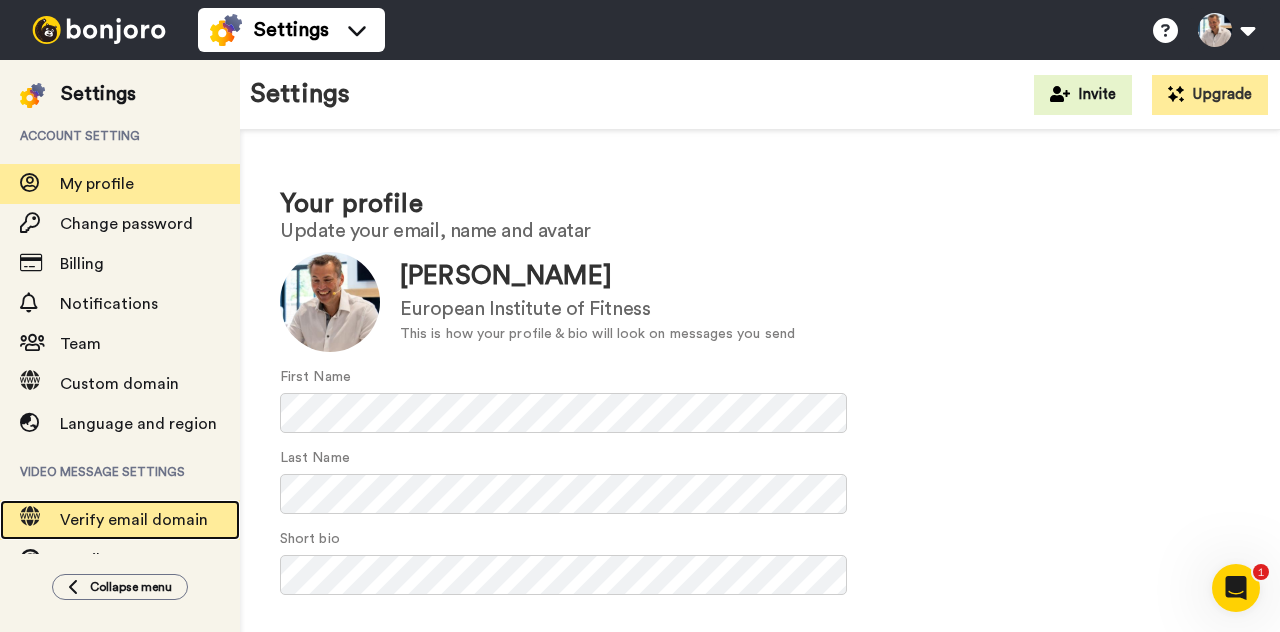 click on "Verify email domain" at bounding box center (134, 520) 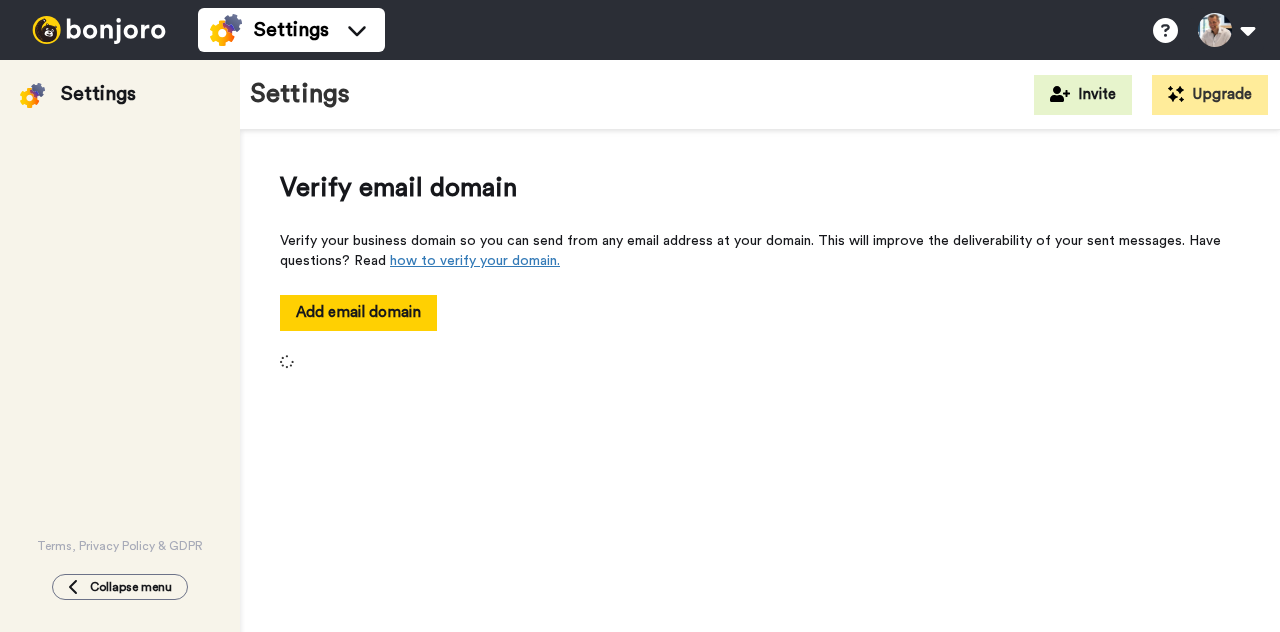 scroll, scrollTop: 0, scrollLeft: 0, axis: both 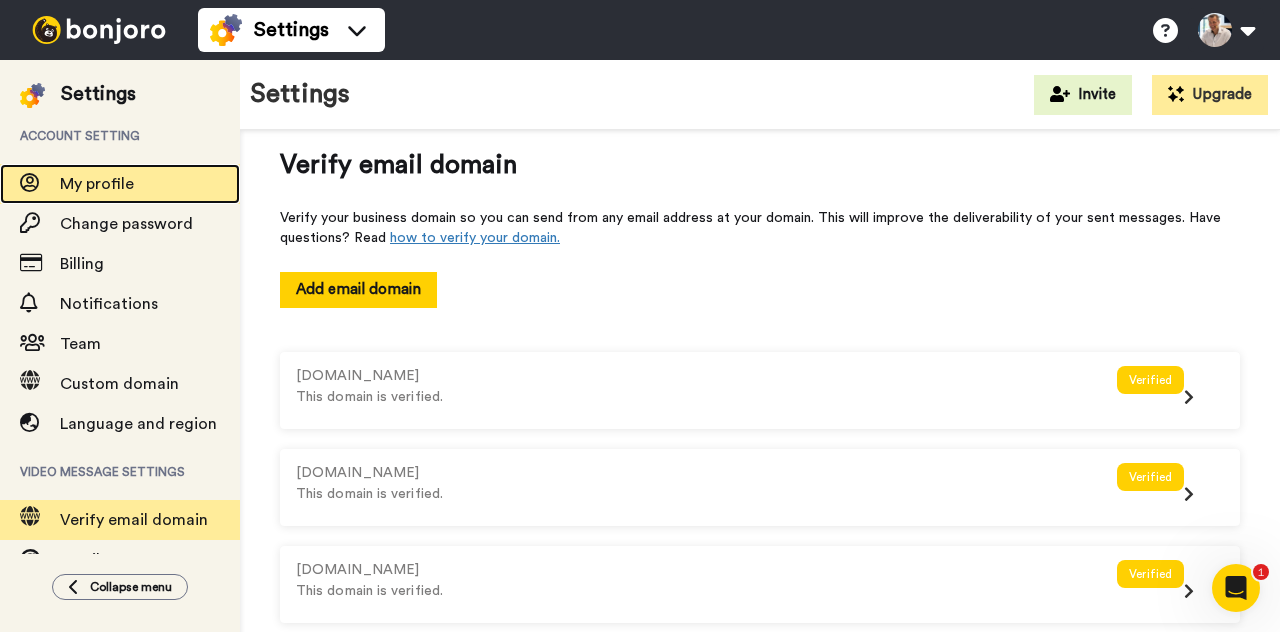 click on "My profile" at bounding box center (97, 184) 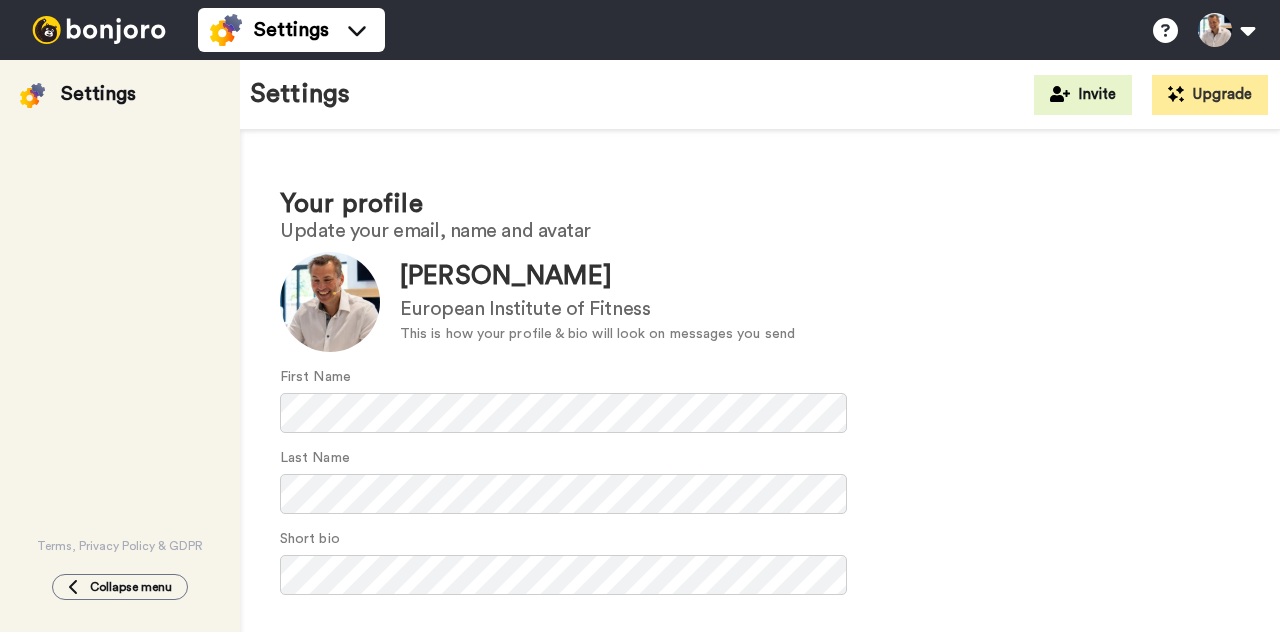 scroll, scrollTop: 0, scrollLeft: 0, axis: both 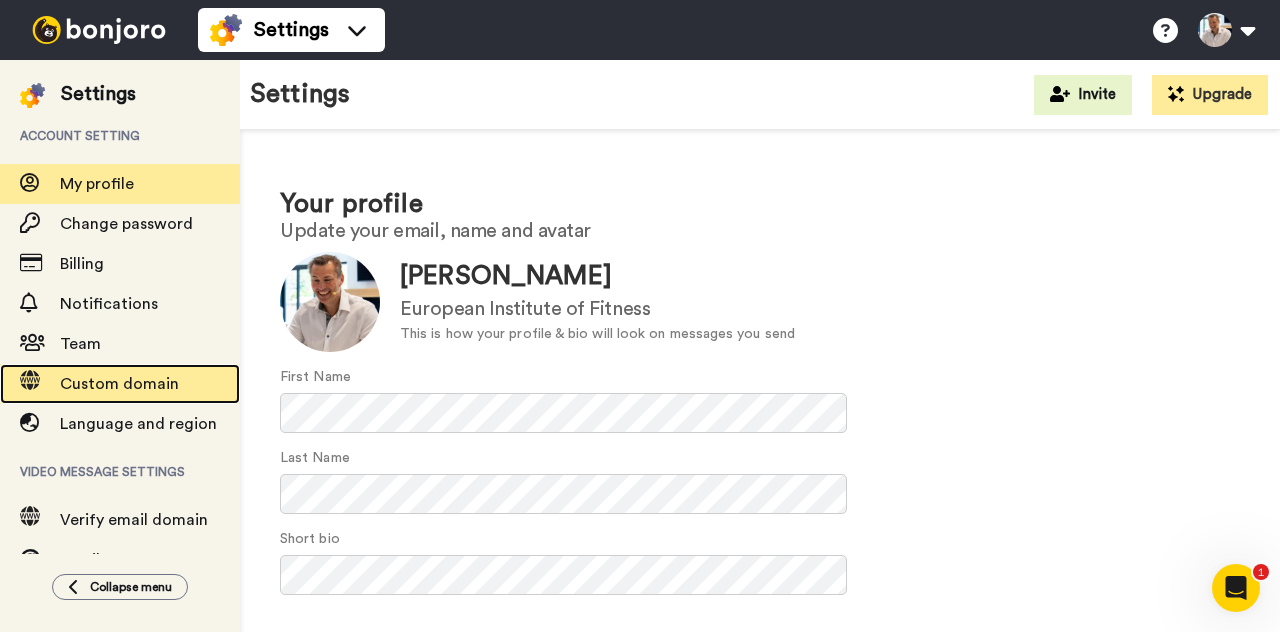 click on "Custom domain" at bounding box center [119, 384] 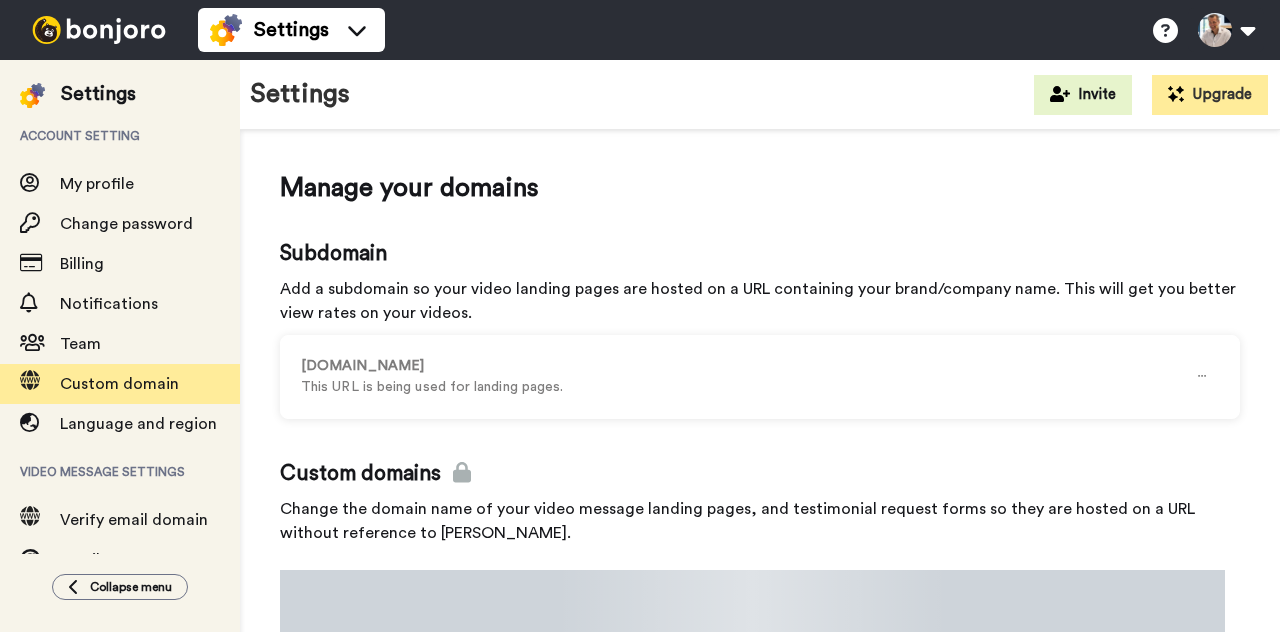 scroll, scrollTop: 0, scrollLeft: 0, axis: both 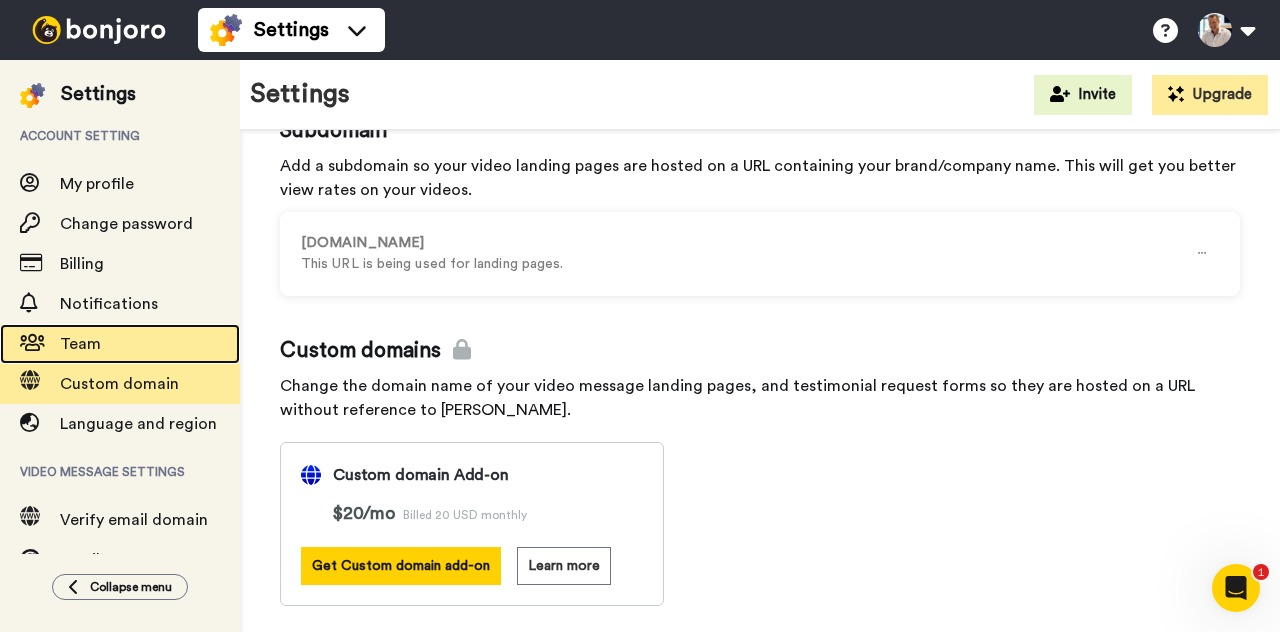click on "Team" at bounding box center (80, 344) 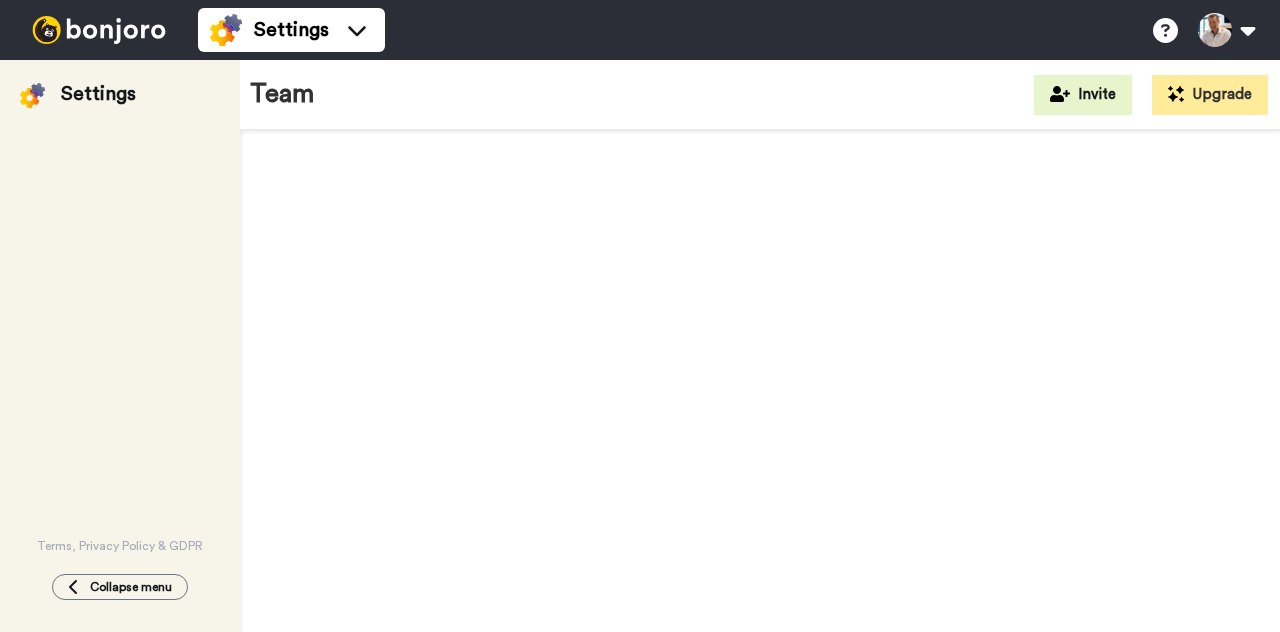 scroll, scrollTop: 0, scrollLeft: 0, axis: both 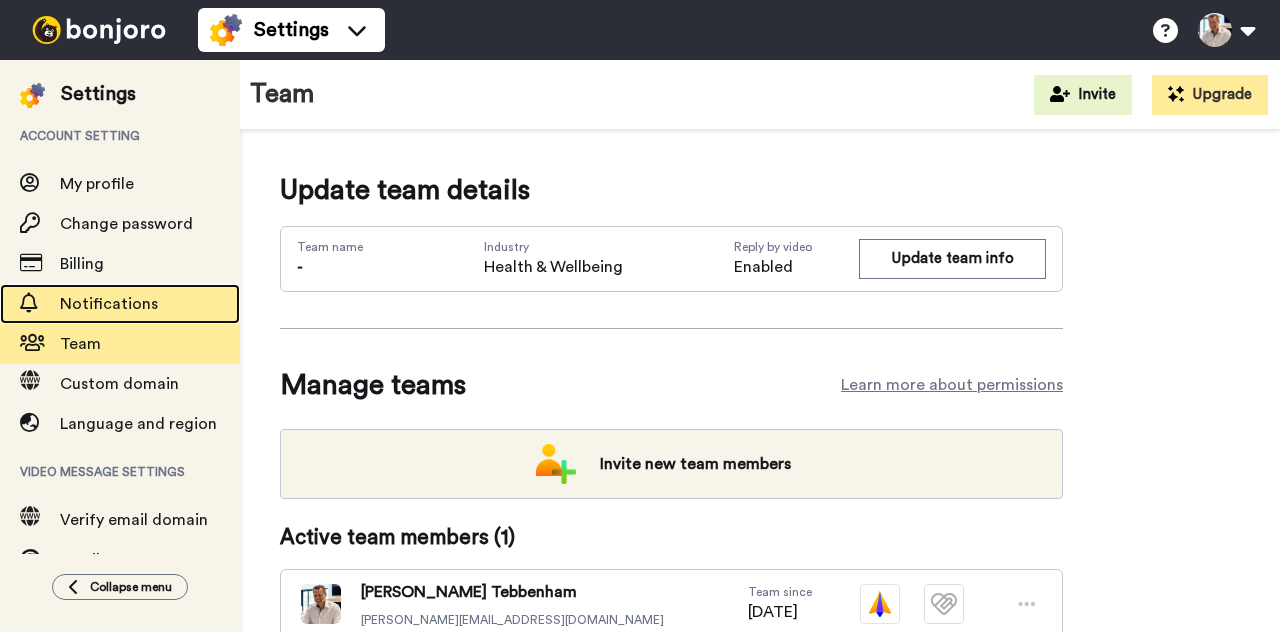 click on "Notifications" at bounding box center [109, 304] 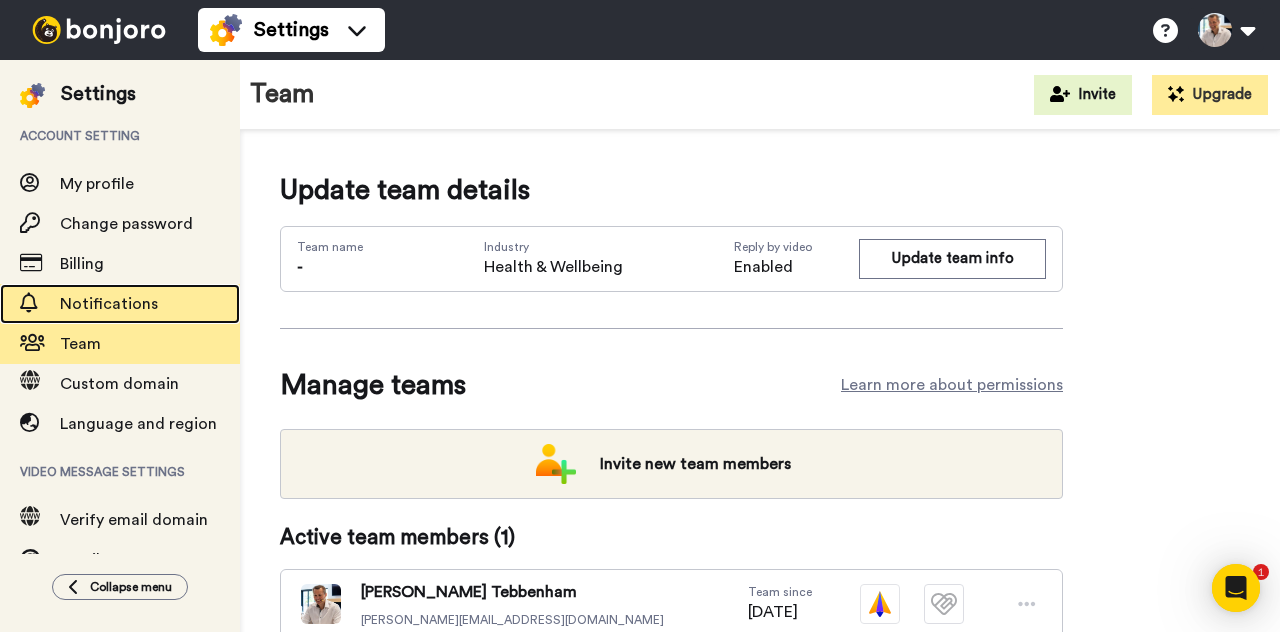 scroll, scrollTop: 0, scrollLeft: 0, axis: both 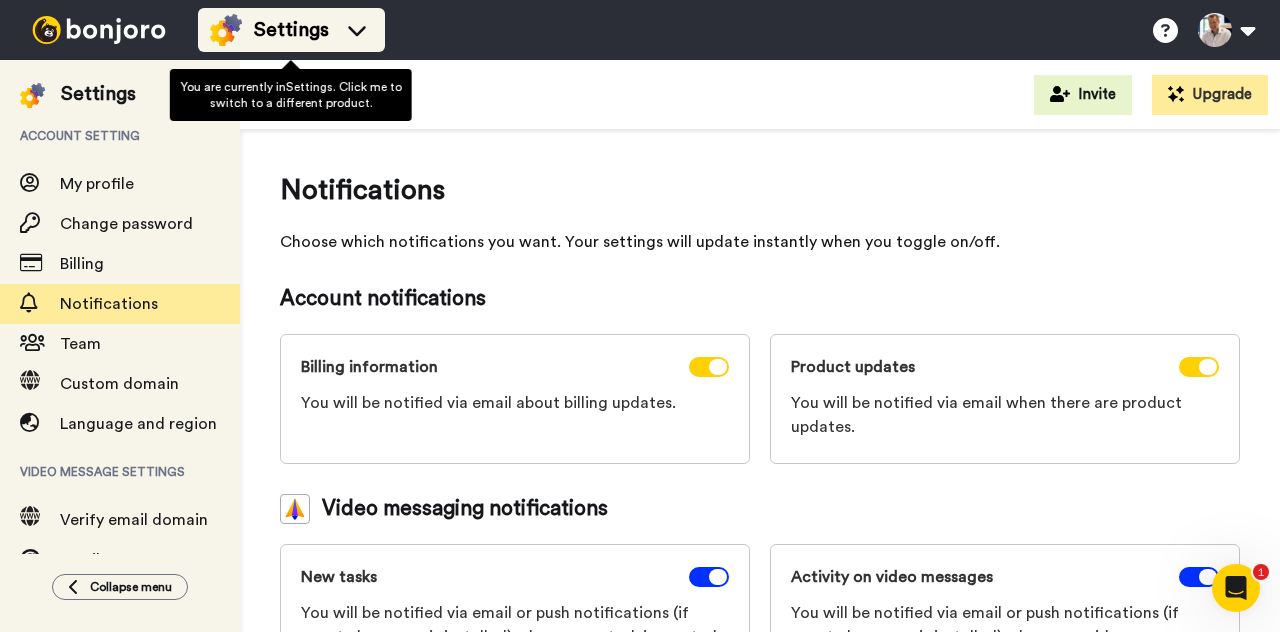 click on "Settings" at bounding box center [291, 30] 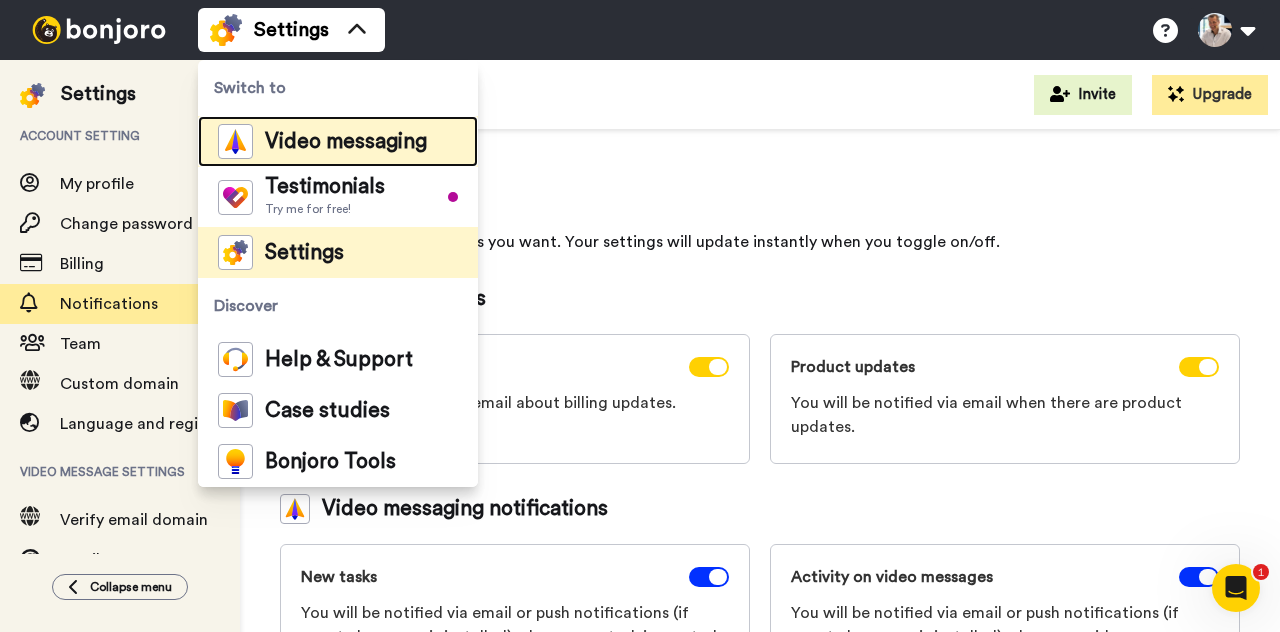 click on "Video messaging" at bounding box center [346, 142] 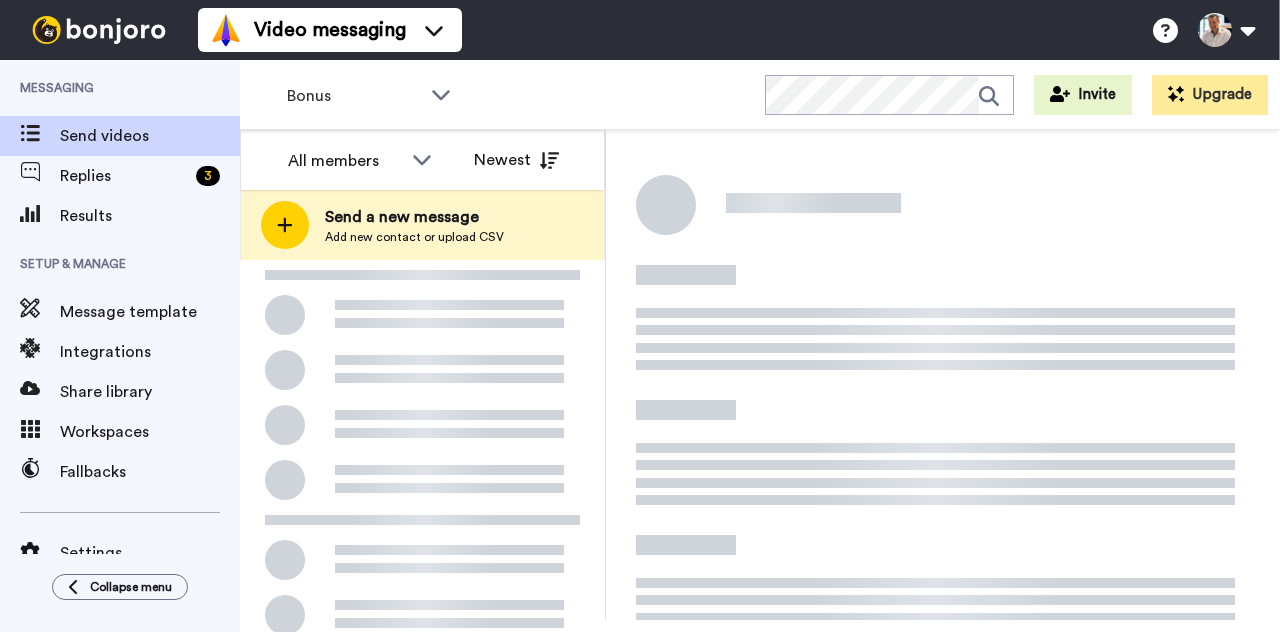 scroll, scrollTop: 0, scrollLeft: 0, axis: both 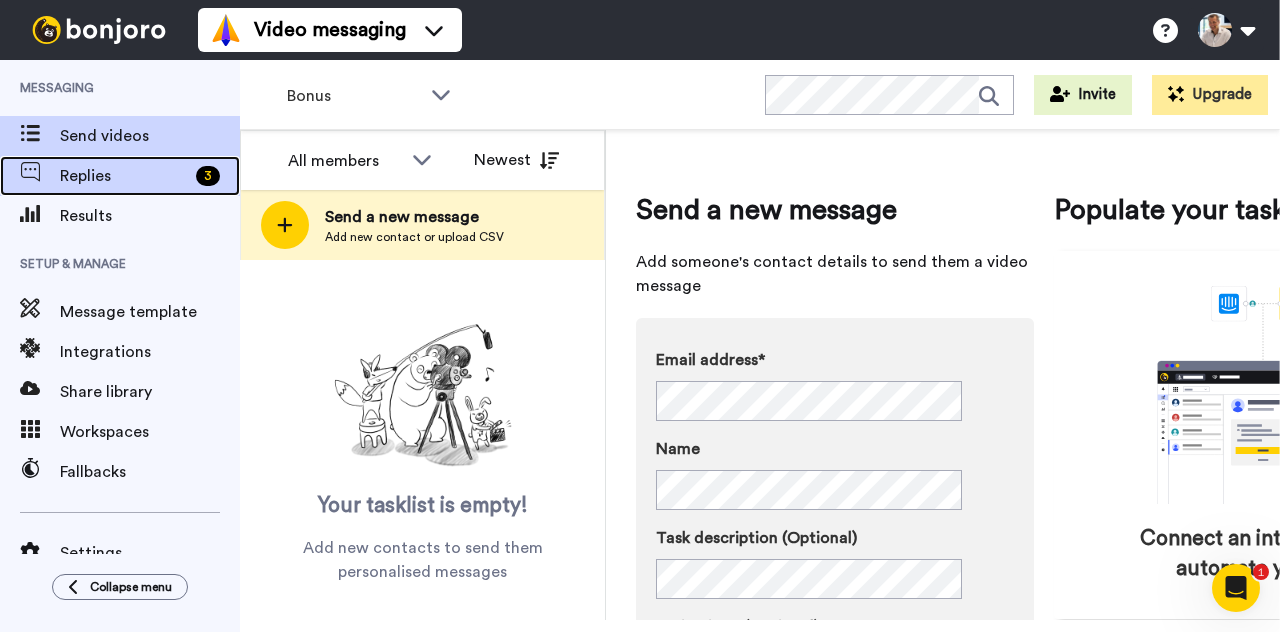 click on "Replies" at bounding box center (124, 176) 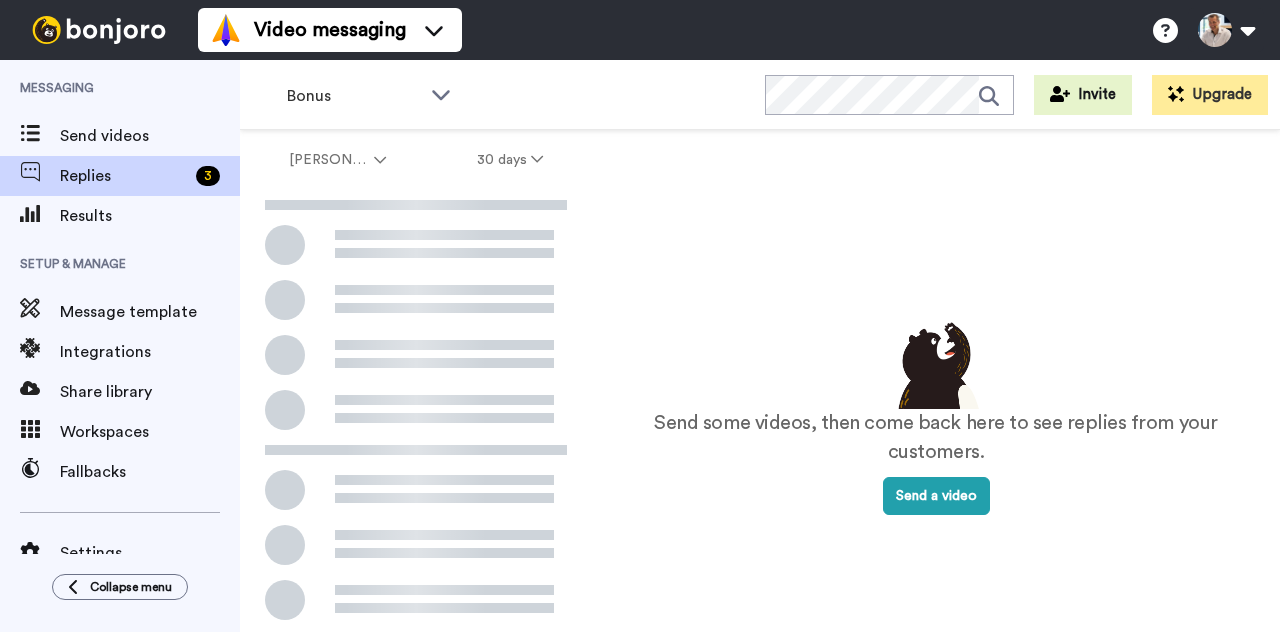 scroll, scrollTop: 0, scrollLeft: 0, axis: both 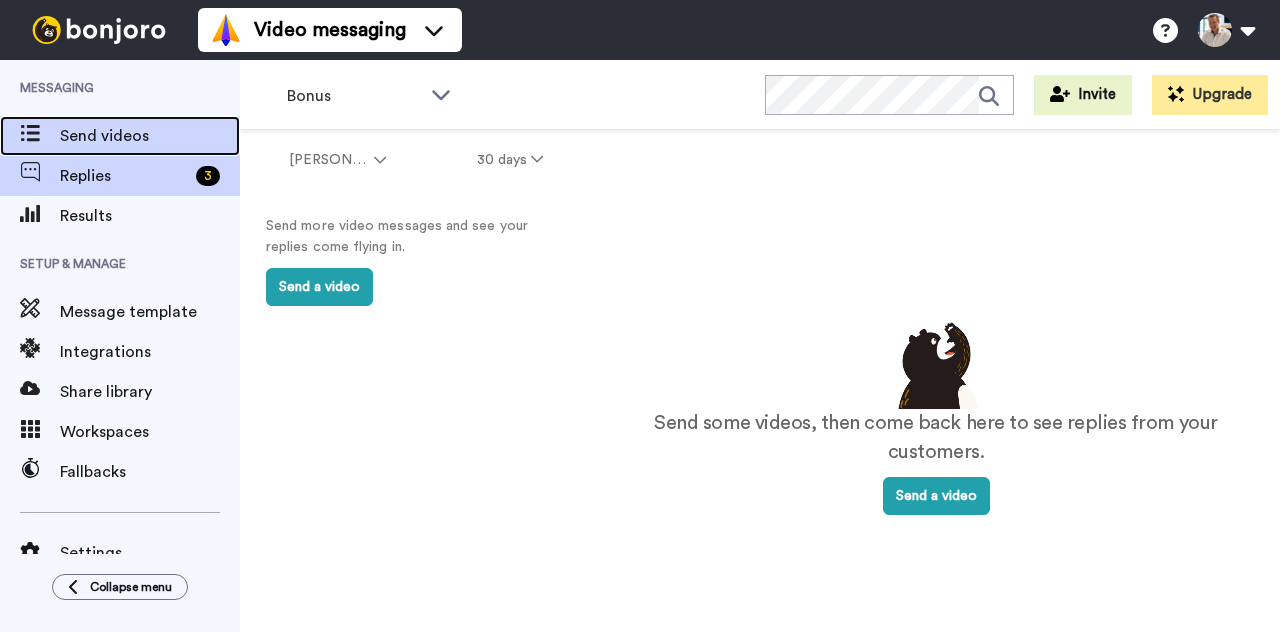click on "Send videos" at bounding box center (150, 136) 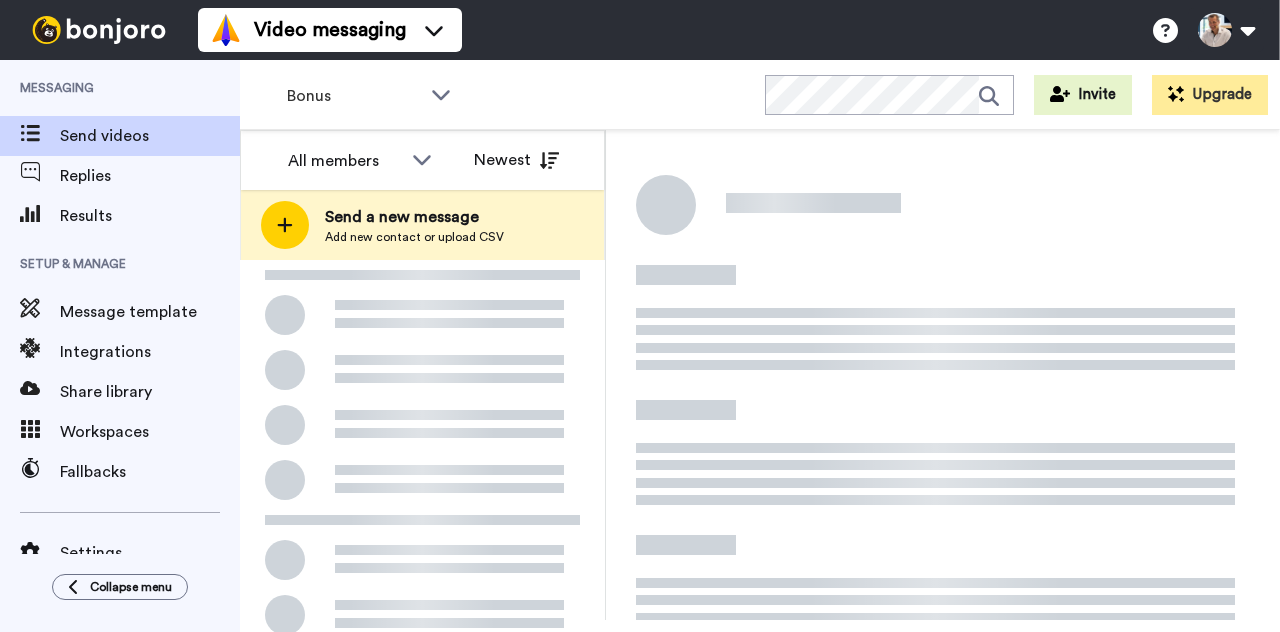 scroll, scrollTop: 0, scrollLeft: 0, axis: both 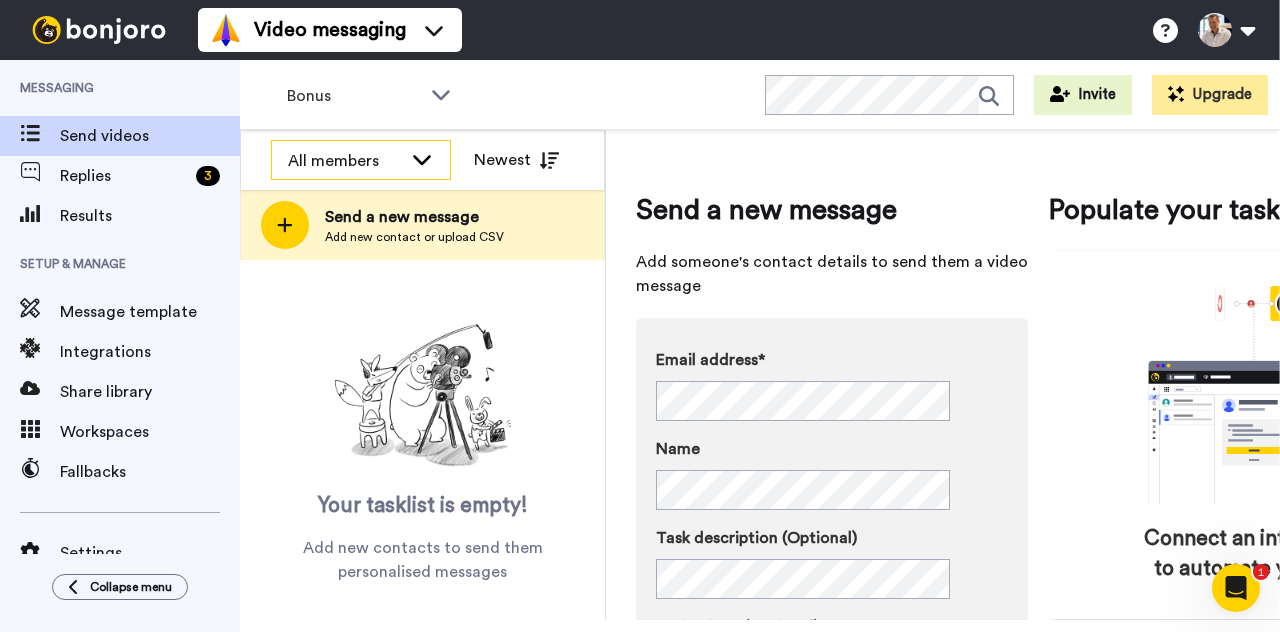 click on "All members" at bounding box center [345, 161] 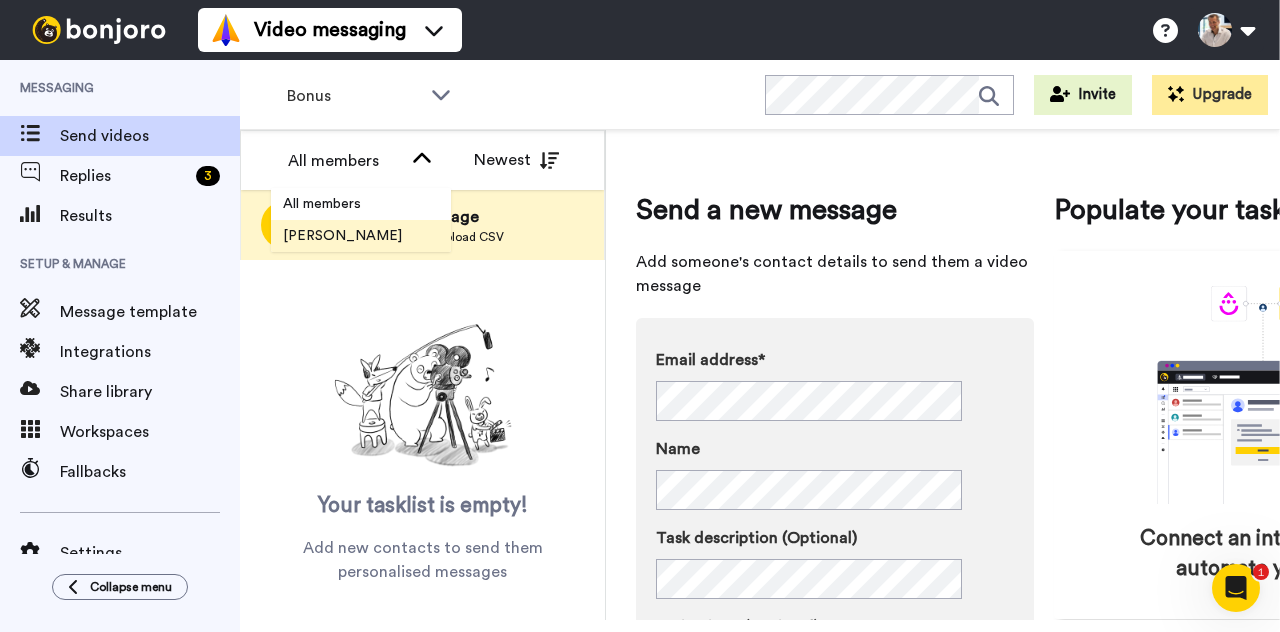 click on "Darren Tebbenham" at bounding box center [342, 236] 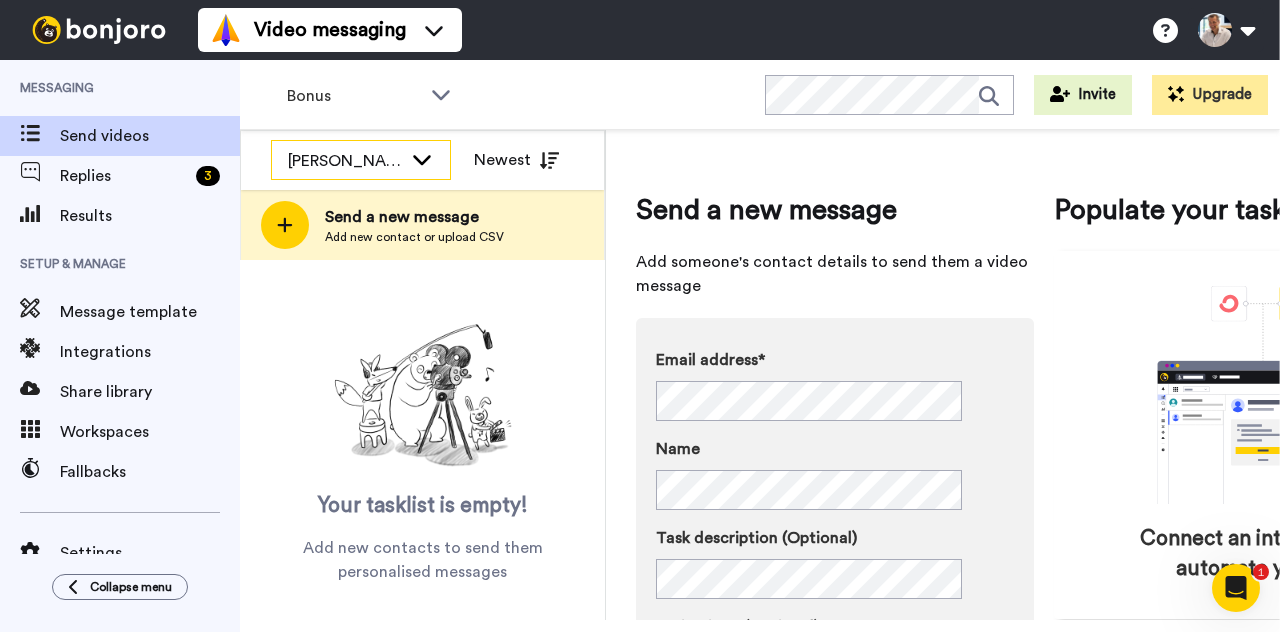 click on "Darren Tebbenham" at bounding box center (345, 161) 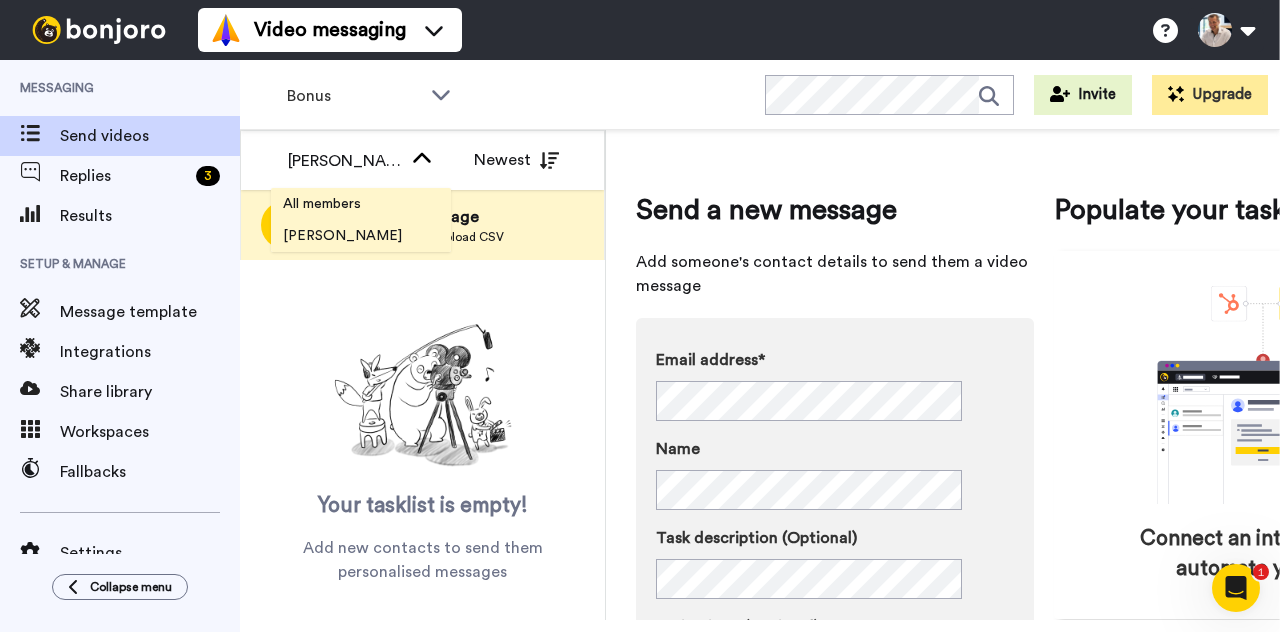 click on "All members" at bounding box center (322, 204) 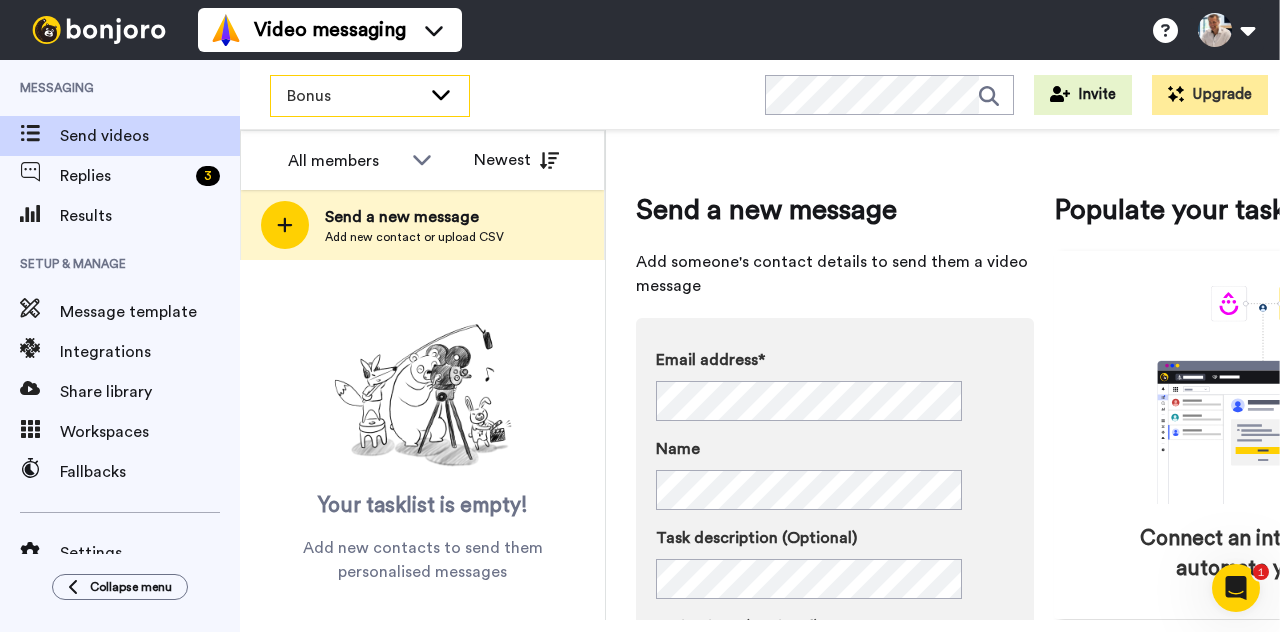 click 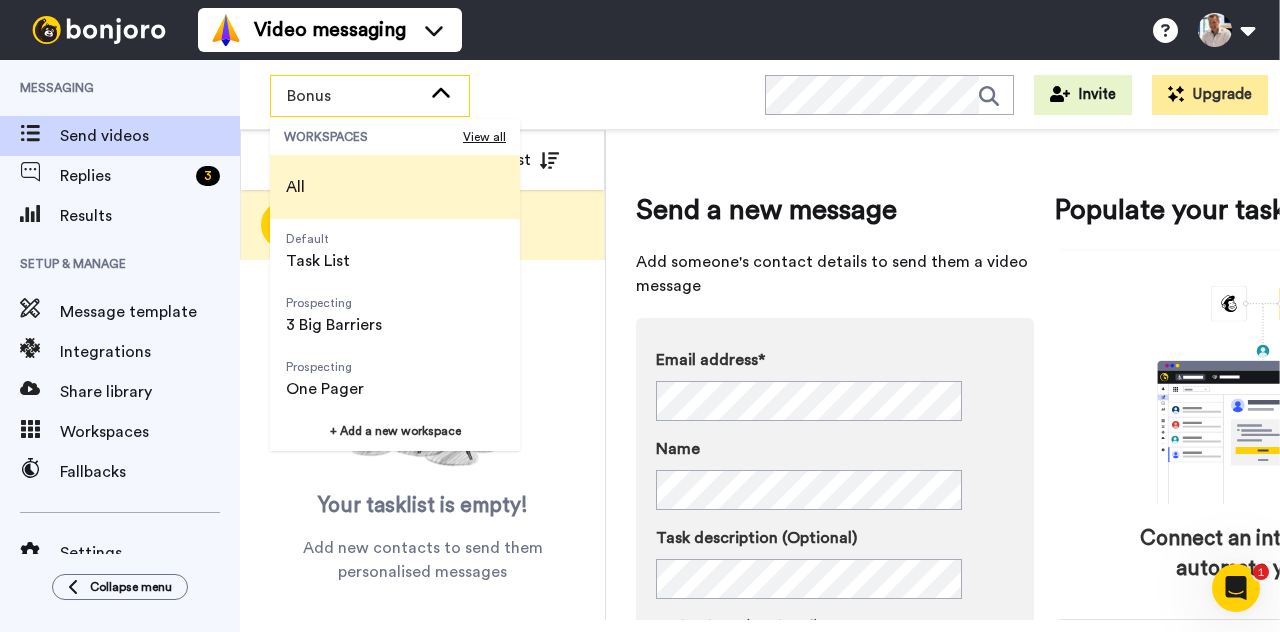 click on "All" at bounding box center (395, 187) 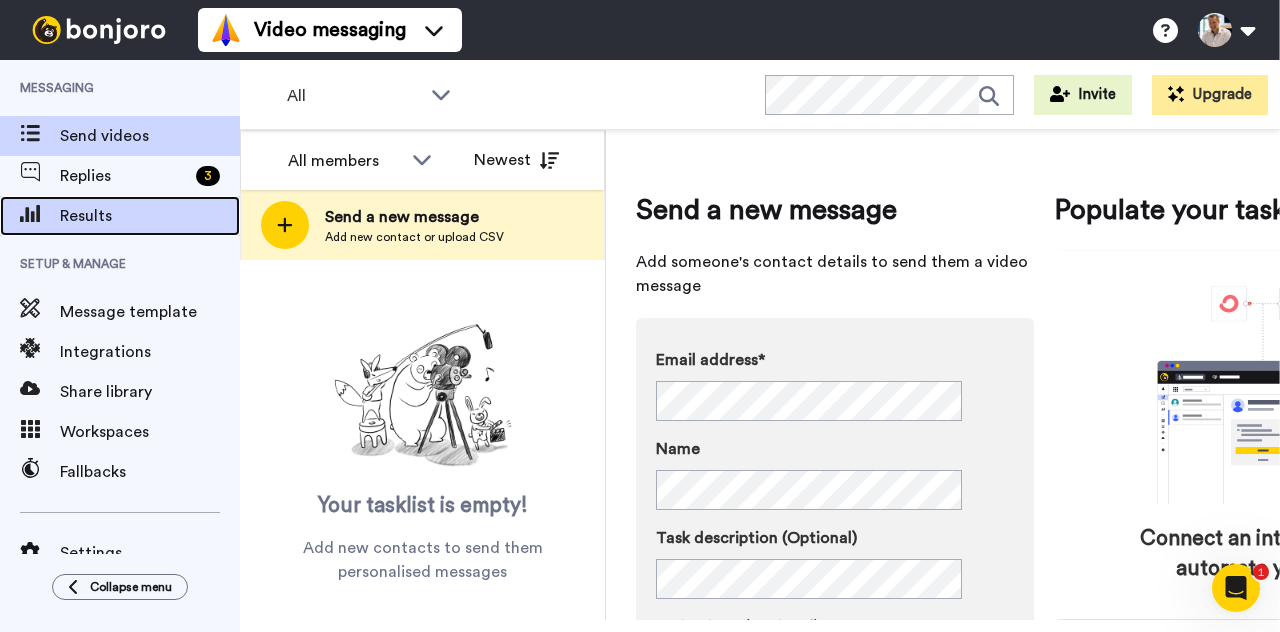 click on "Results" at bounding box center [120, 216] 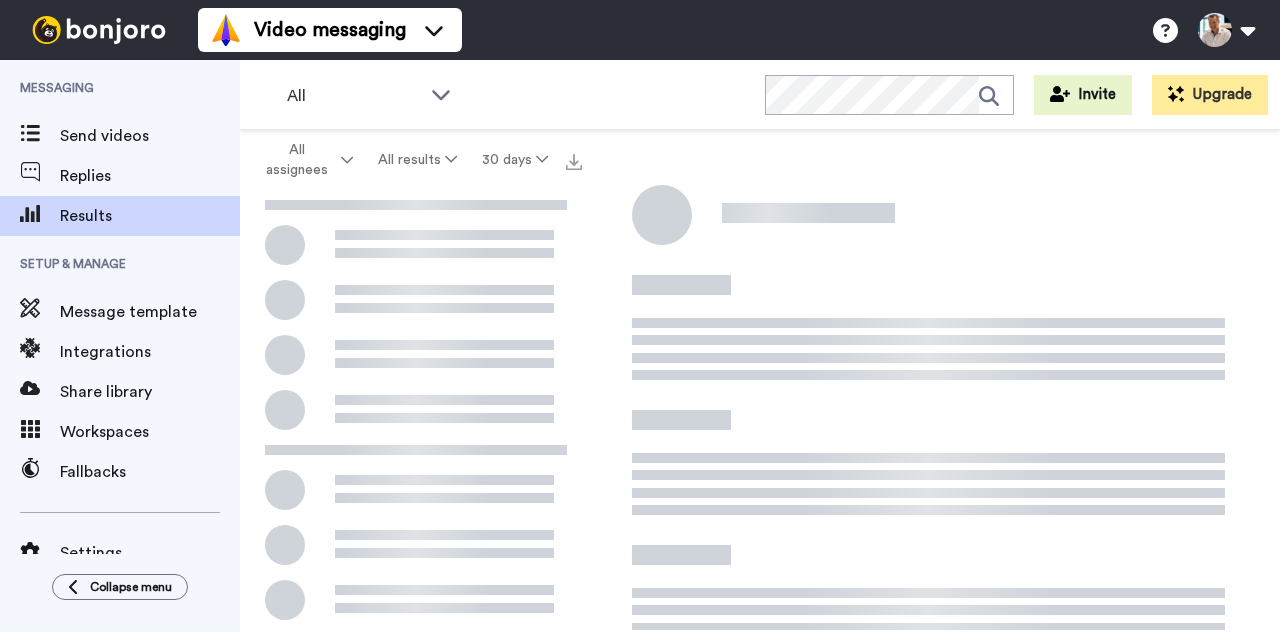 scroll, scrollTop: 0, scrollLeft: 0, axis: both 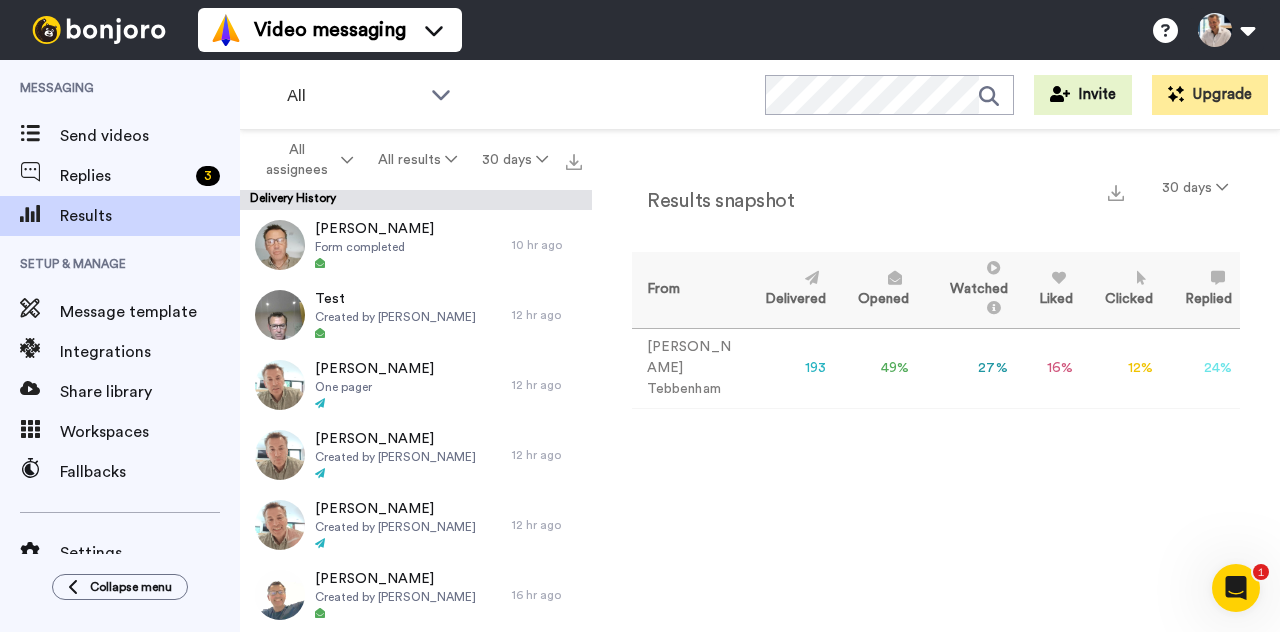click on "All WORKSPACES View all All Default Task List Prospecting 3 Big Barriers Prospecting One Pager Lead Conversion eBrochure Lead Conversion Bonus + Add a new workspace
Invite Upgrade" at bounding box center (760, 95) 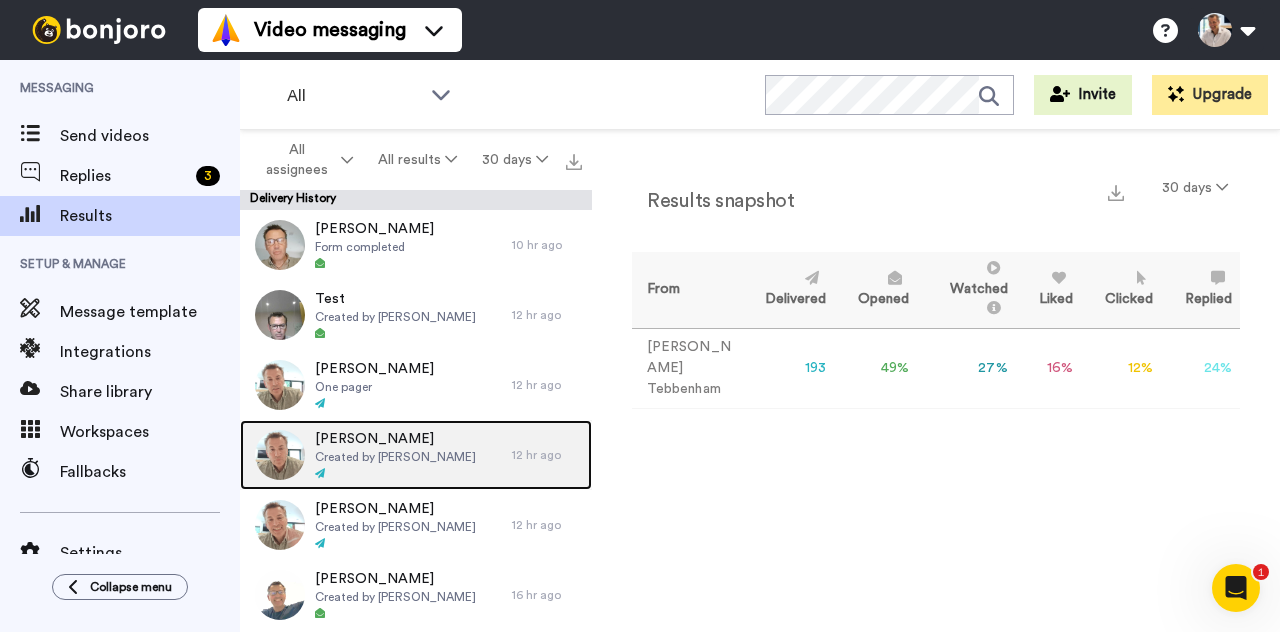 click on "Created by [PERSON_NAME]" at bounding box center [395, 457] 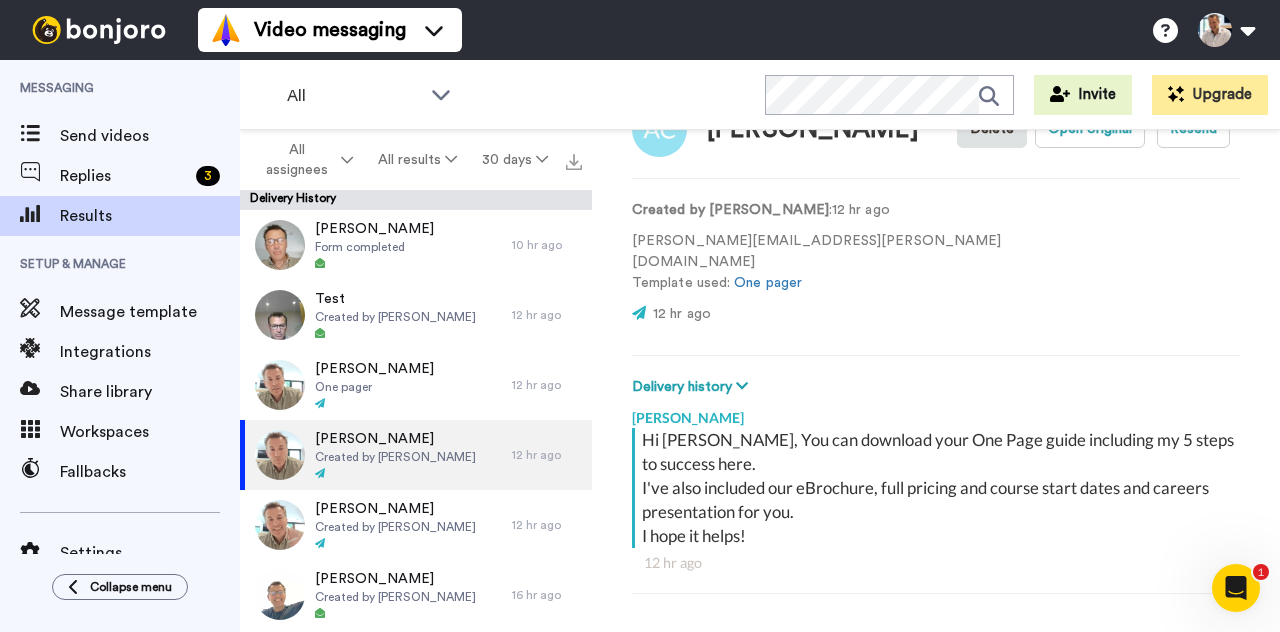 scroll, scrollTop: 0, scrollLeft: 0, axis: both 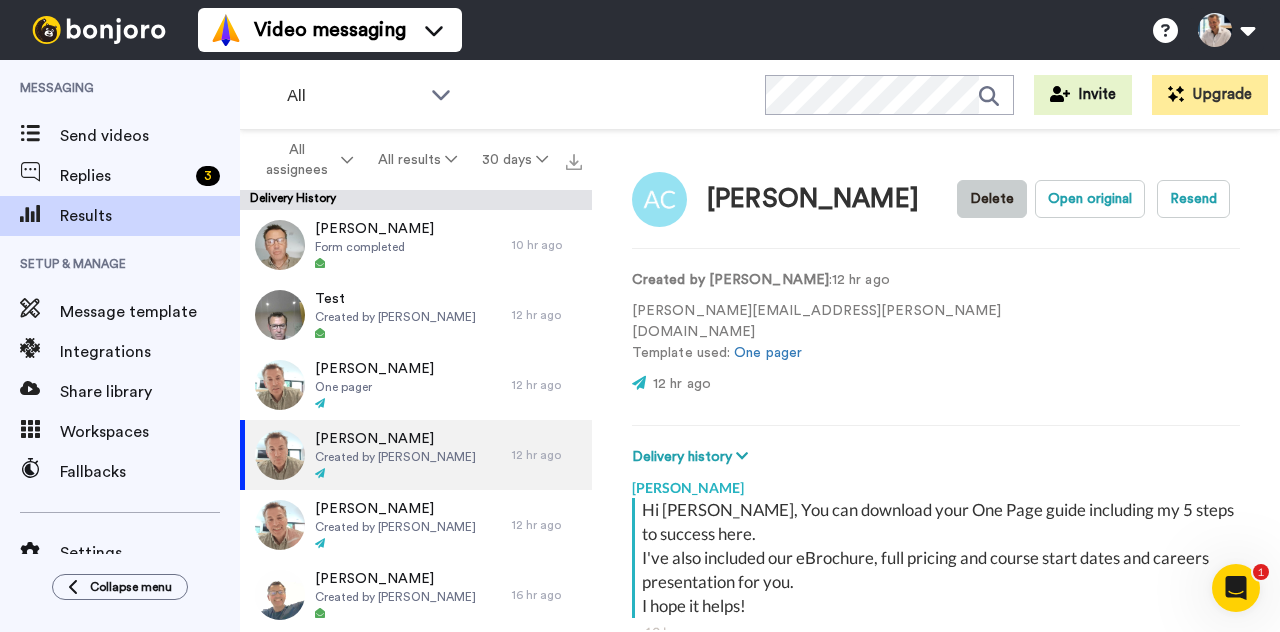 click on "Delete" at bounding box center [992, 199] 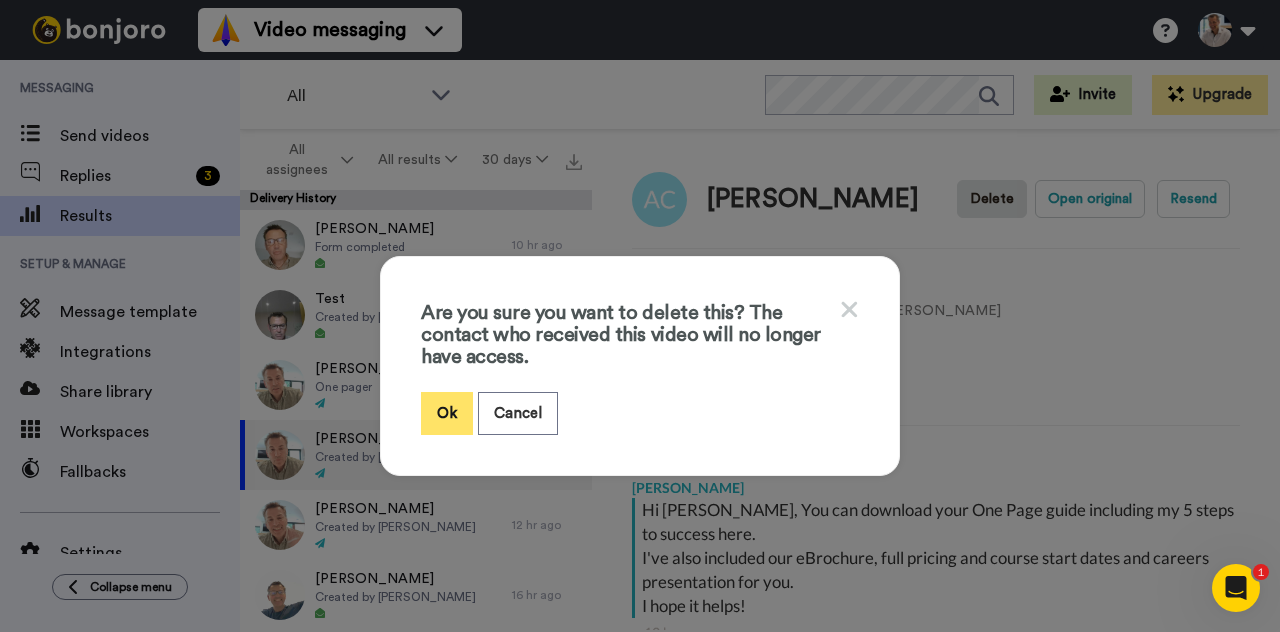 click on "Ok" at bounding box center (447, 413) 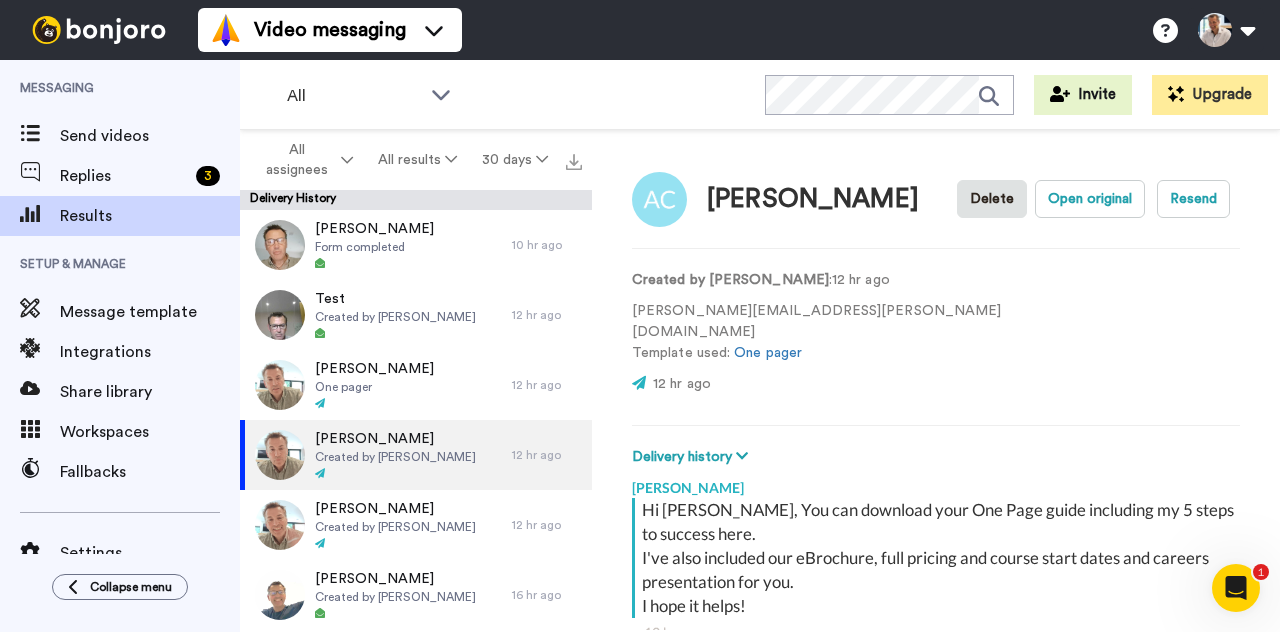 type on "x" 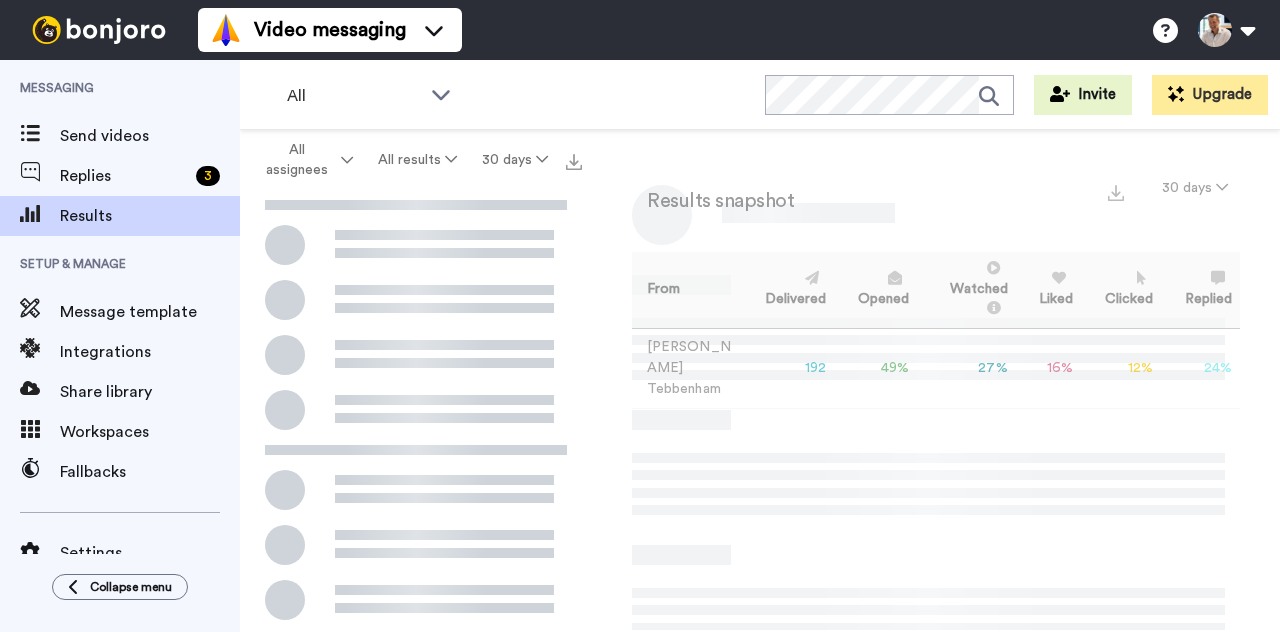 scroll, scrollTop: 0, scrollLeft: 0, axis: both 